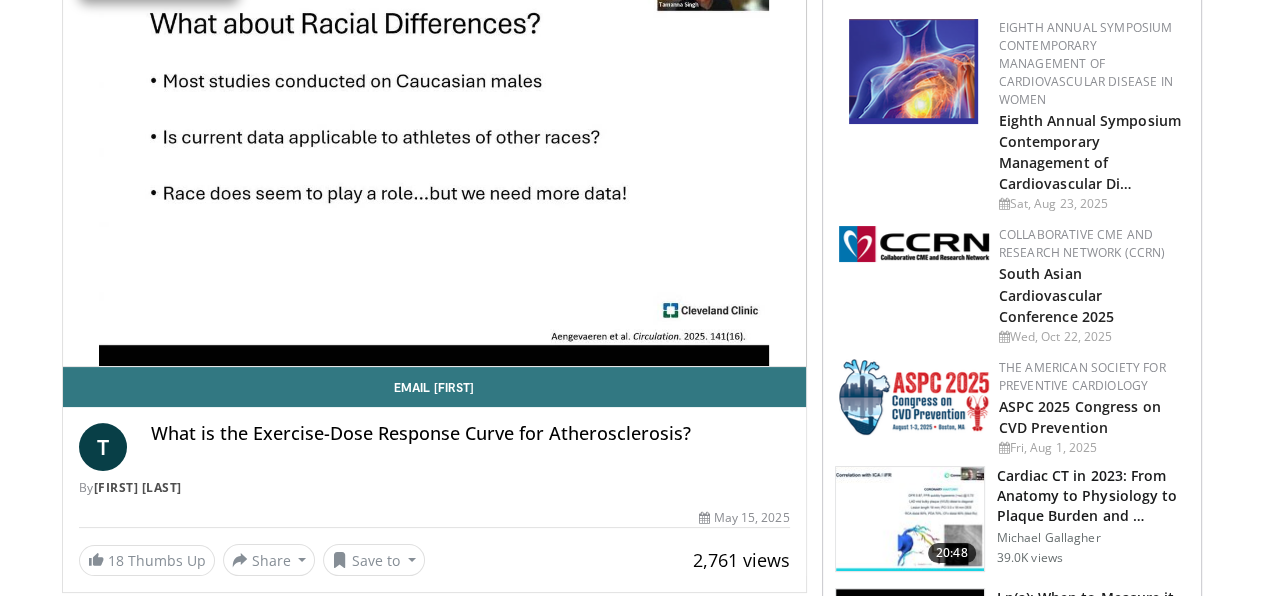 scroll, scrollTop: 206, scrollLeft: 0, axis: vertical 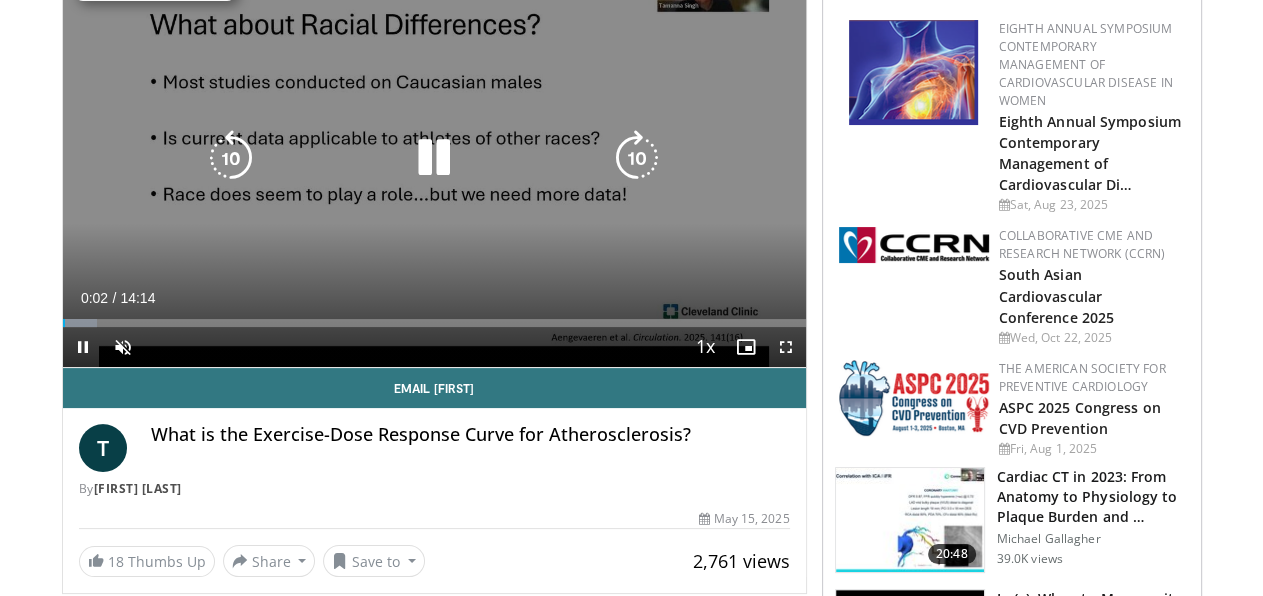 click on "10 seconds
Tap to unmute" at bounding box center (434, 158) 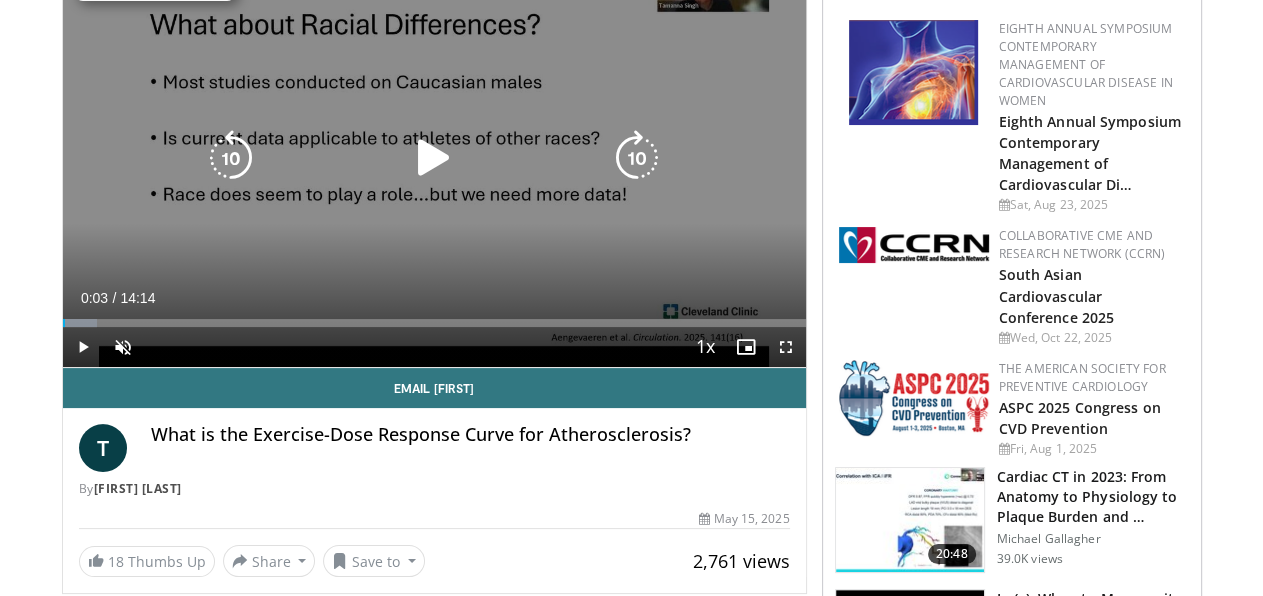 click on "10 seconds
Tap to unmute" at bounding box center (434, 158) 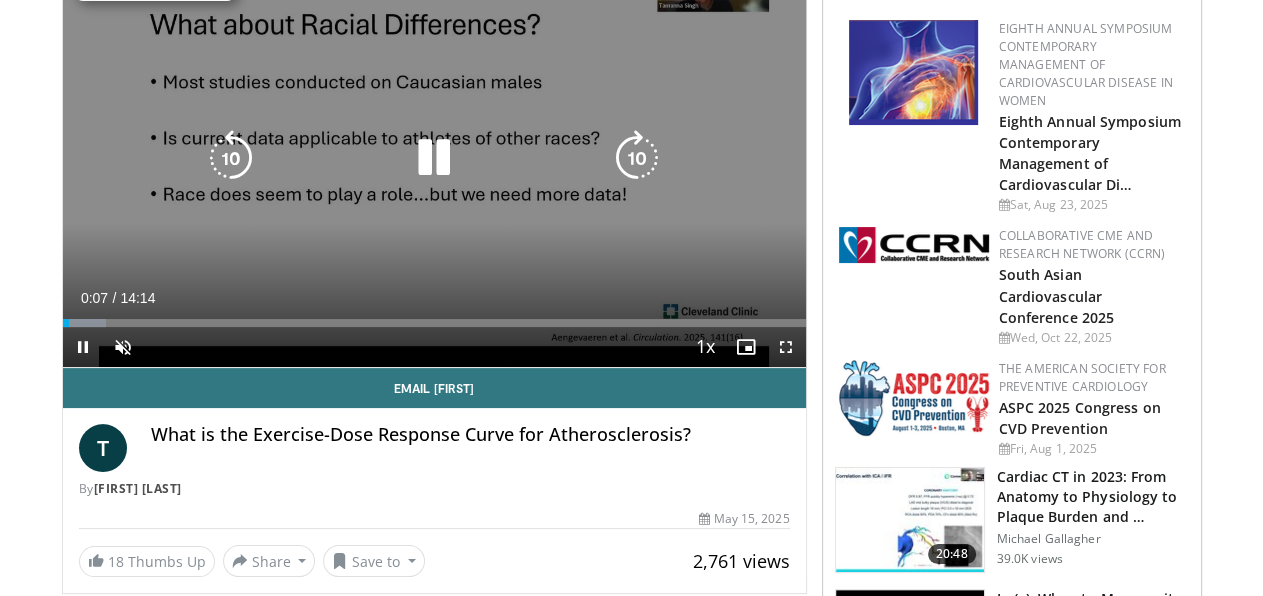 click on "10 seconds
Tap to unmute" at bounding box center [434, 158] 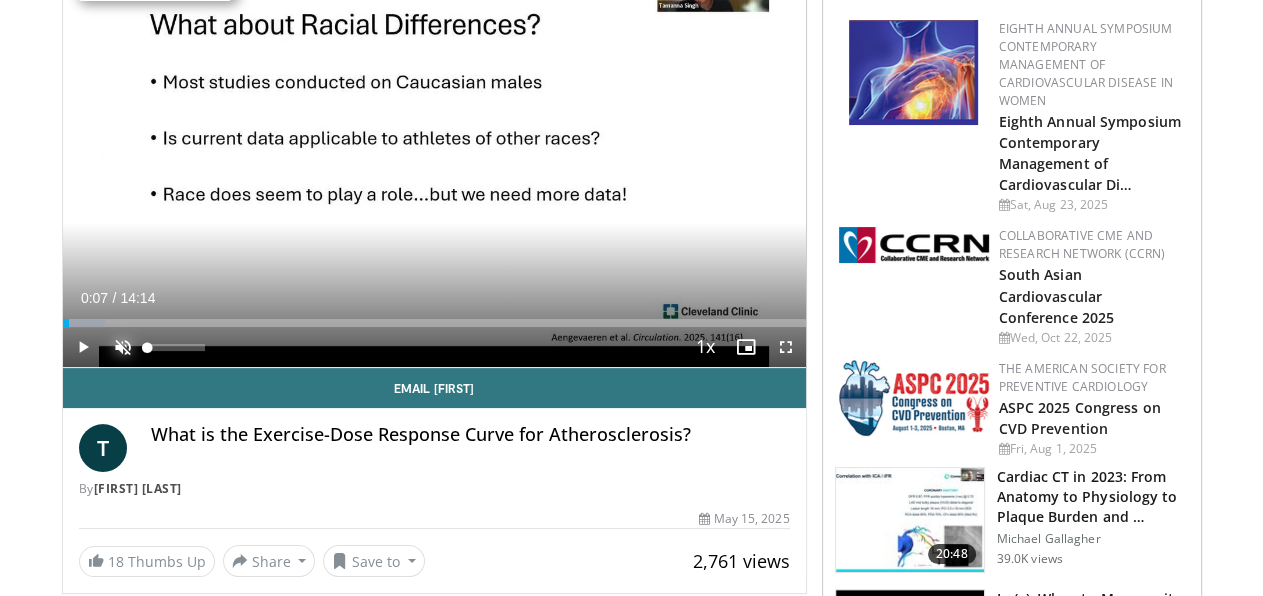 click at bounding box center (123, 347) 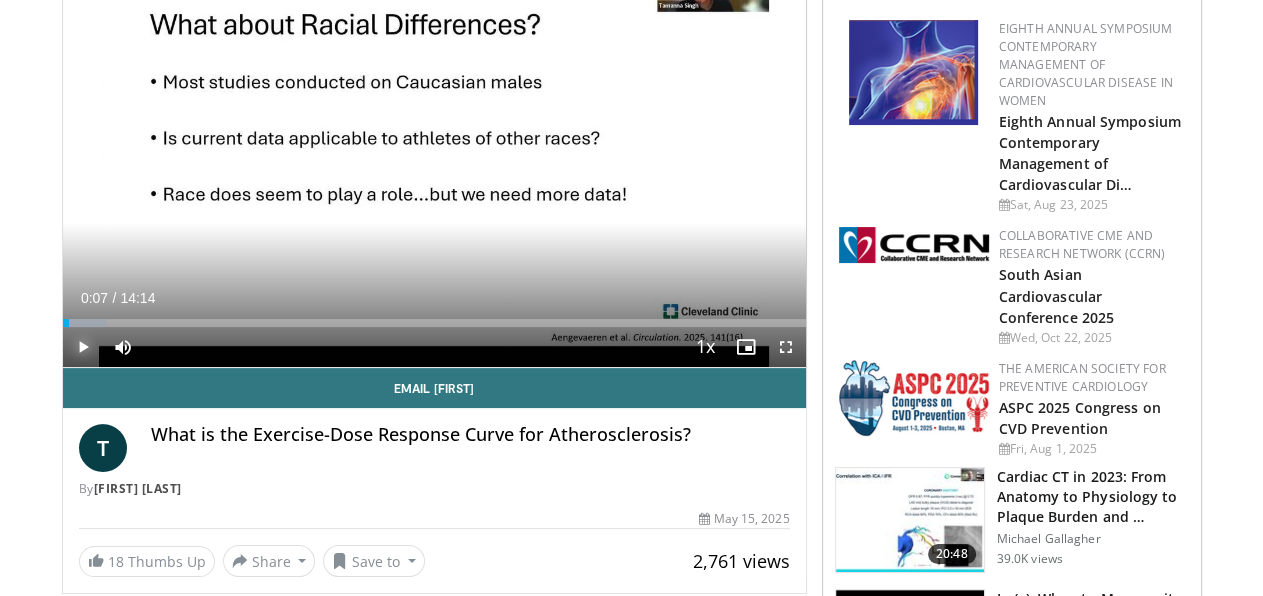 click at bounding box center [83, 347] 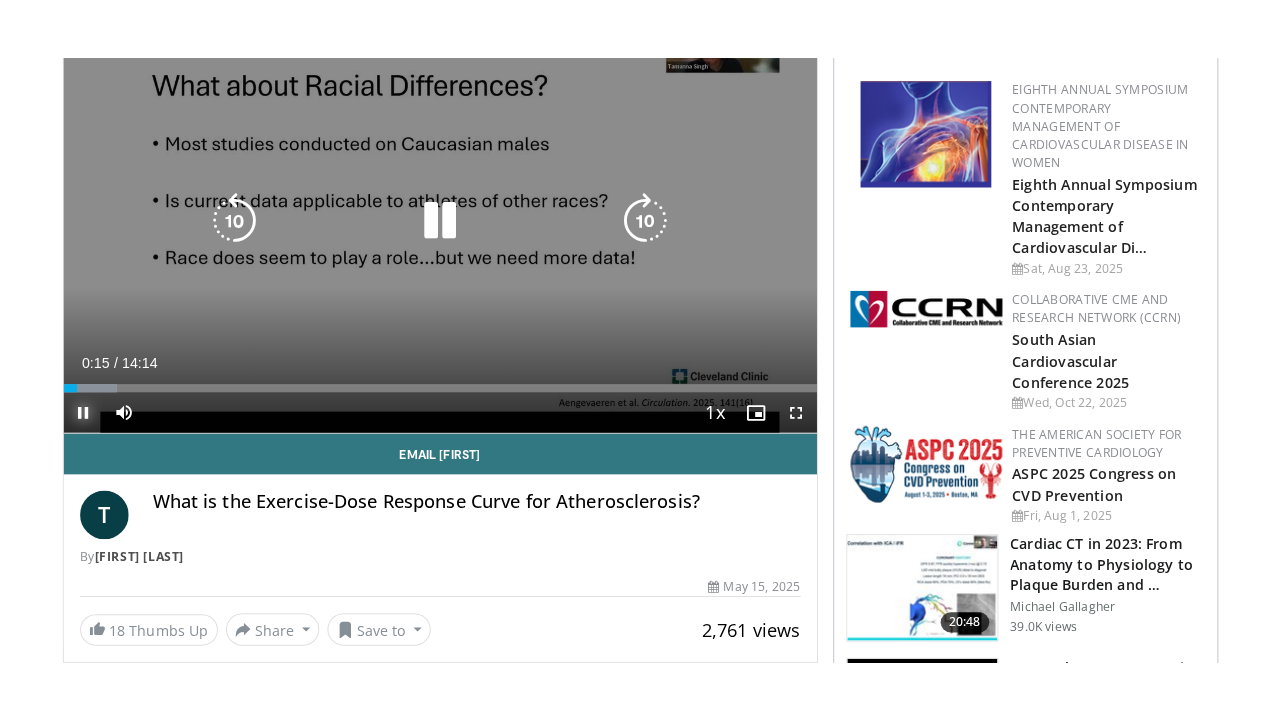 scroll, scrollTop: 201, scrollLeft: 0, axis: vertical 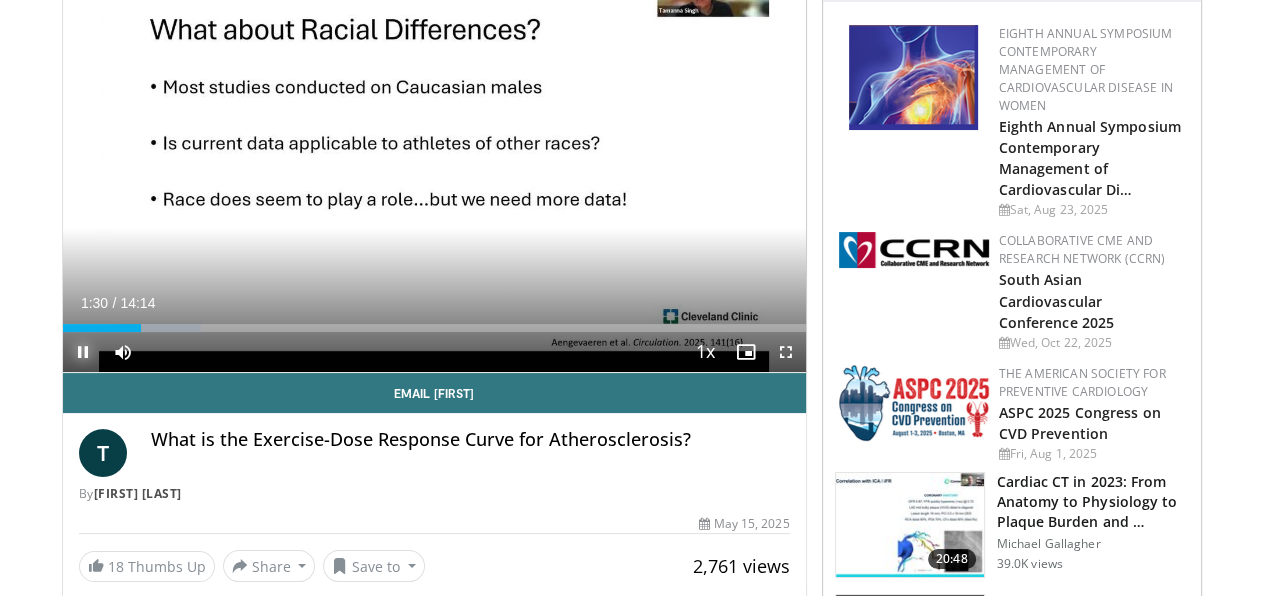 click at bounding box center (83, 352) 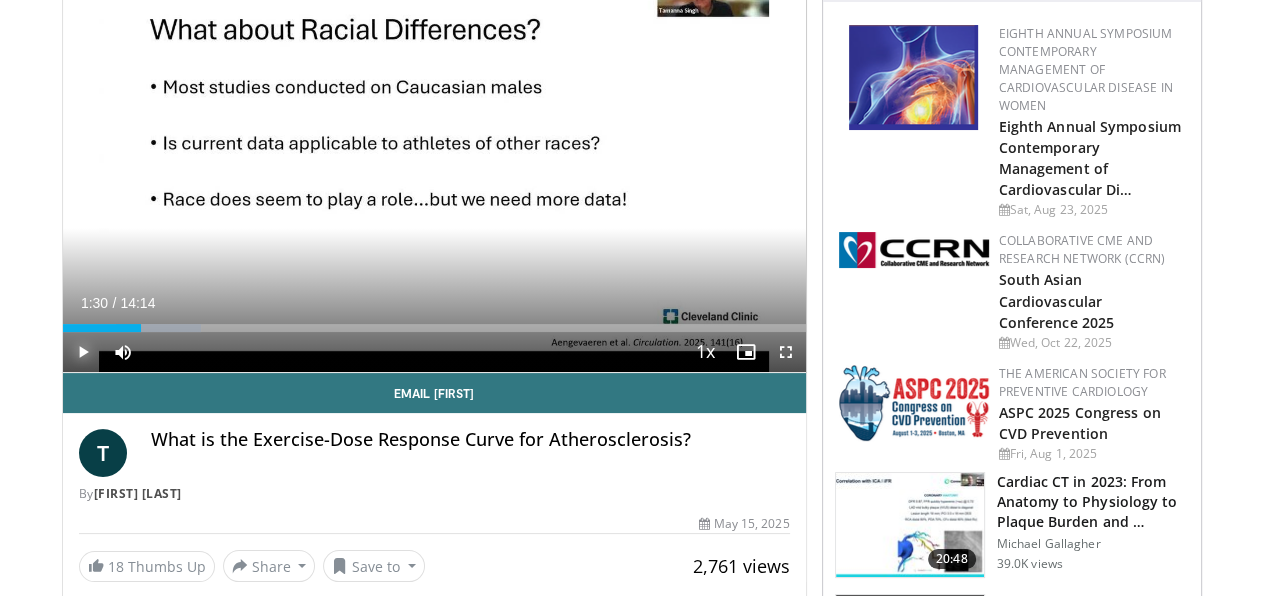 click at bounding box center [83, 352] 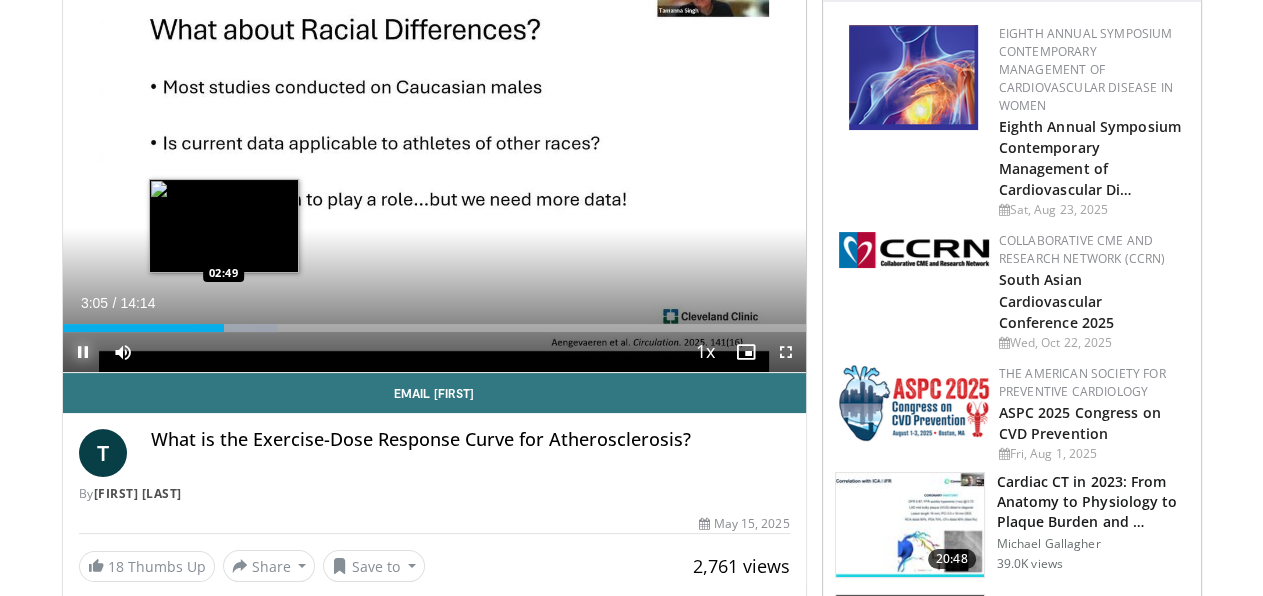 click on "Loaded :  29.03% 03:05 02:49" at bounding box center (434, 328) 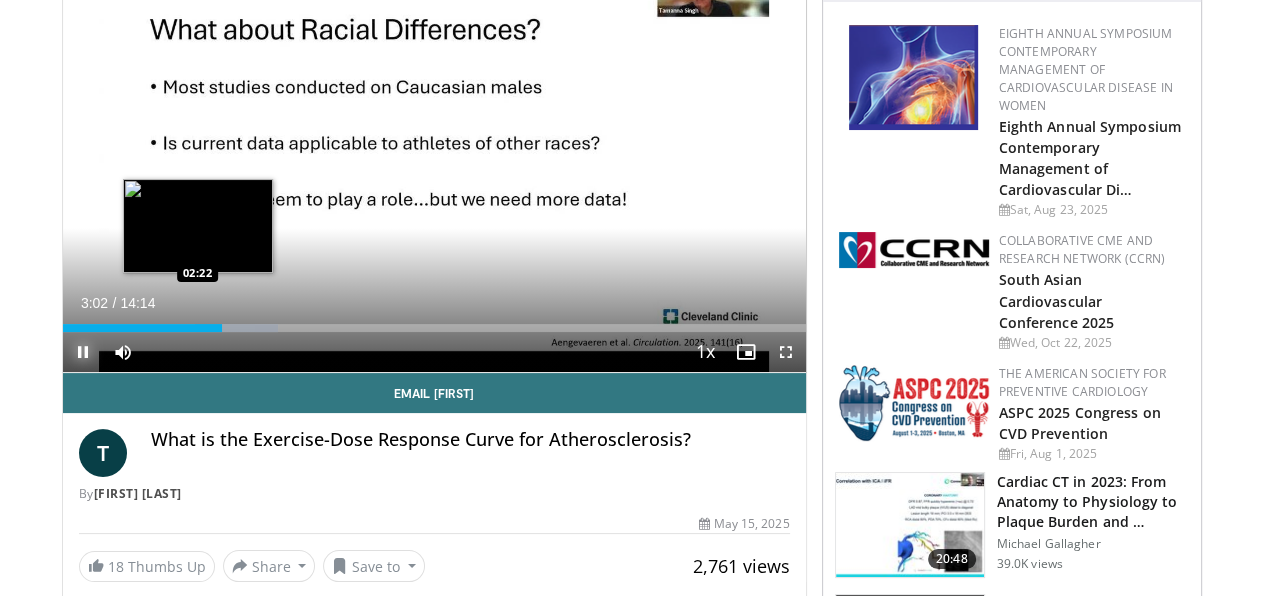 click on "03:02" at bounding box center (142, 328) 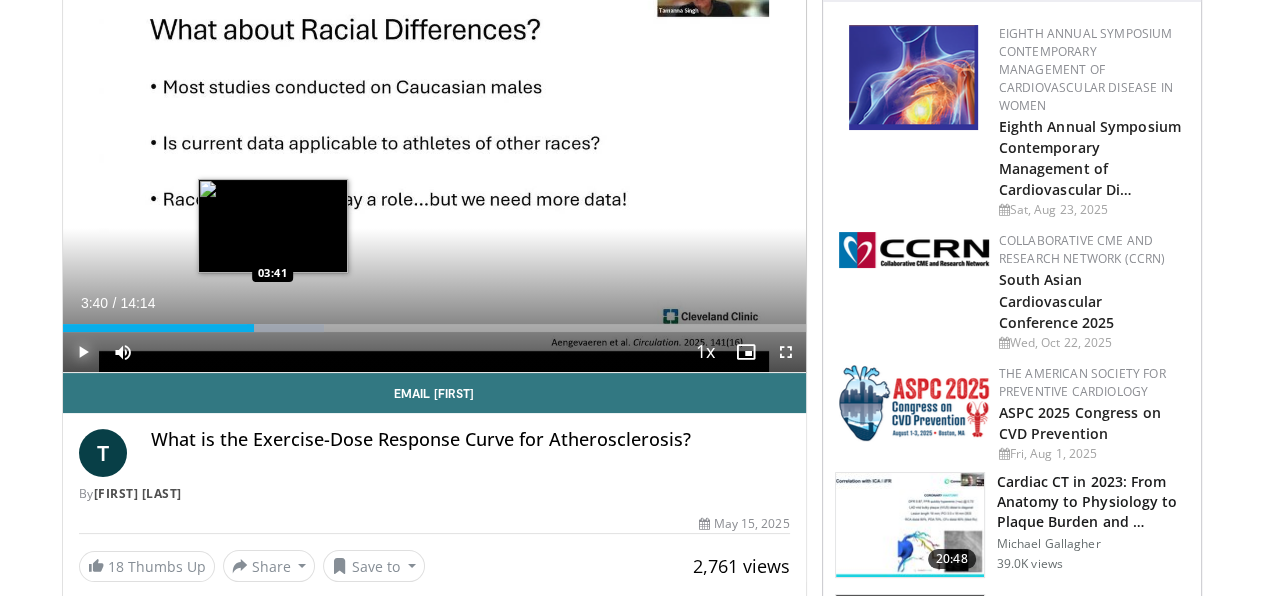 click on "Loaded :  35.13% 04:00 03:41" at bounding box center [434, 328] 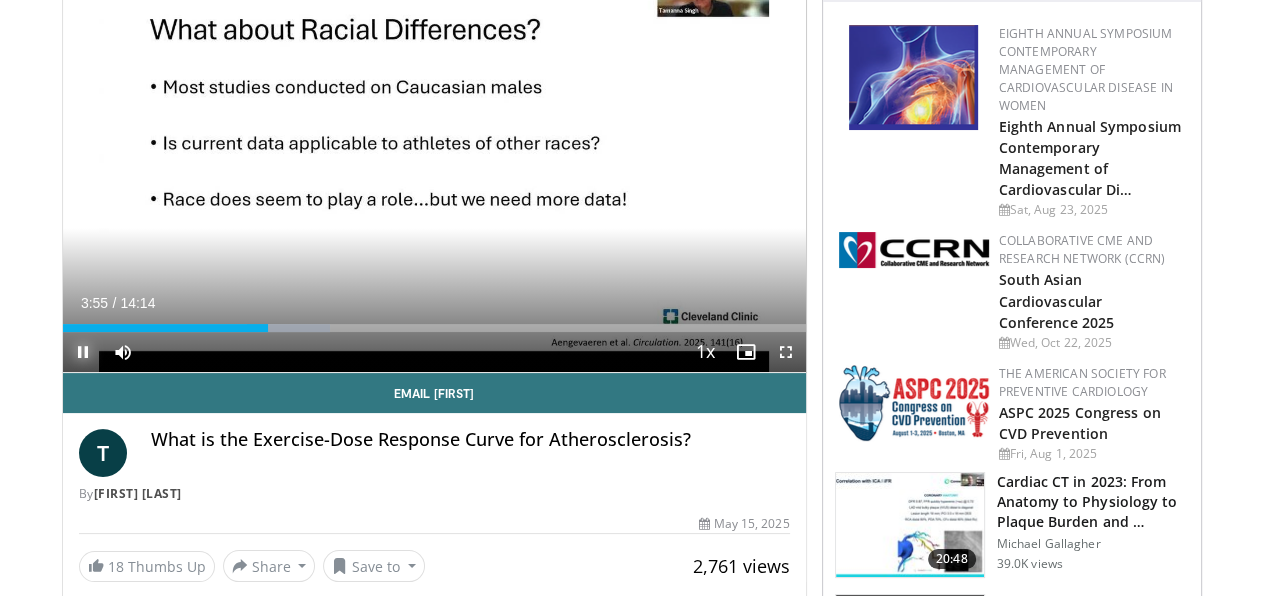 click at bounding box center (83, 352) 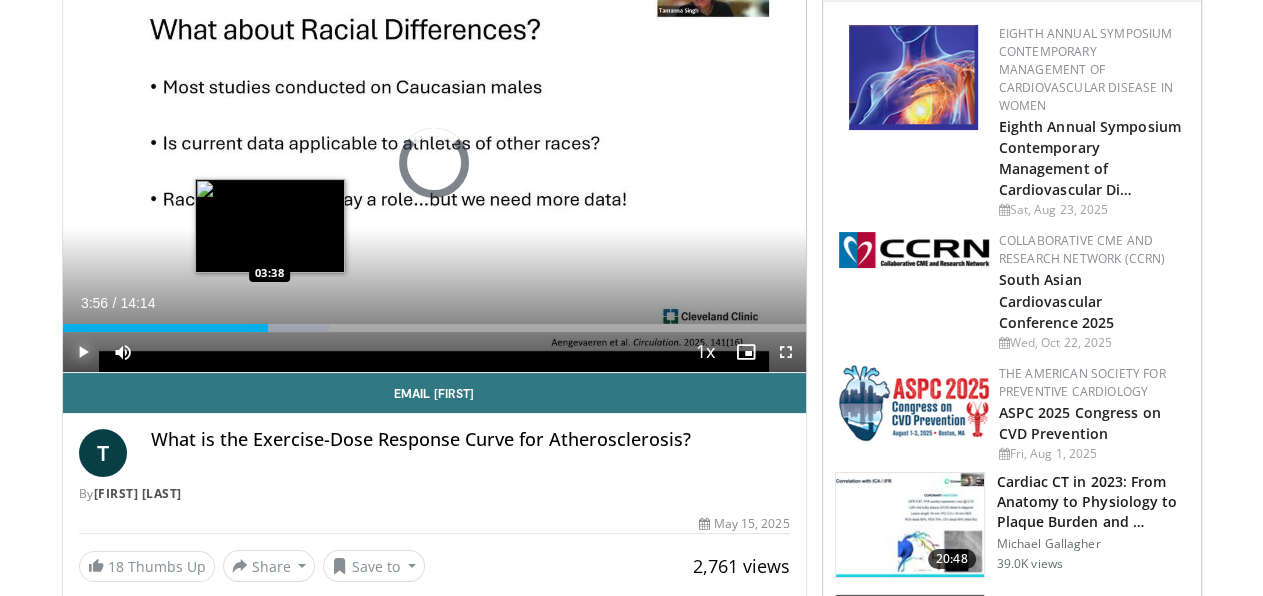 click on "03:56" at bounding box center [165, 328] 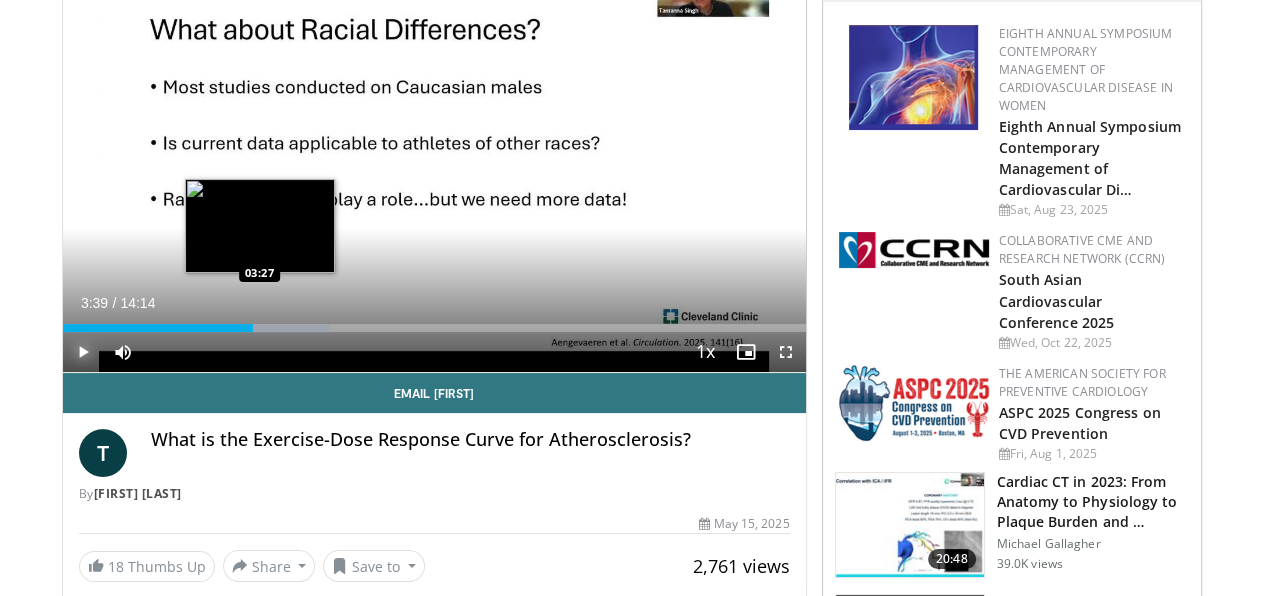 click on "Loaded :  36.00% 03:39 03:27" at bounding box center [434, 322] 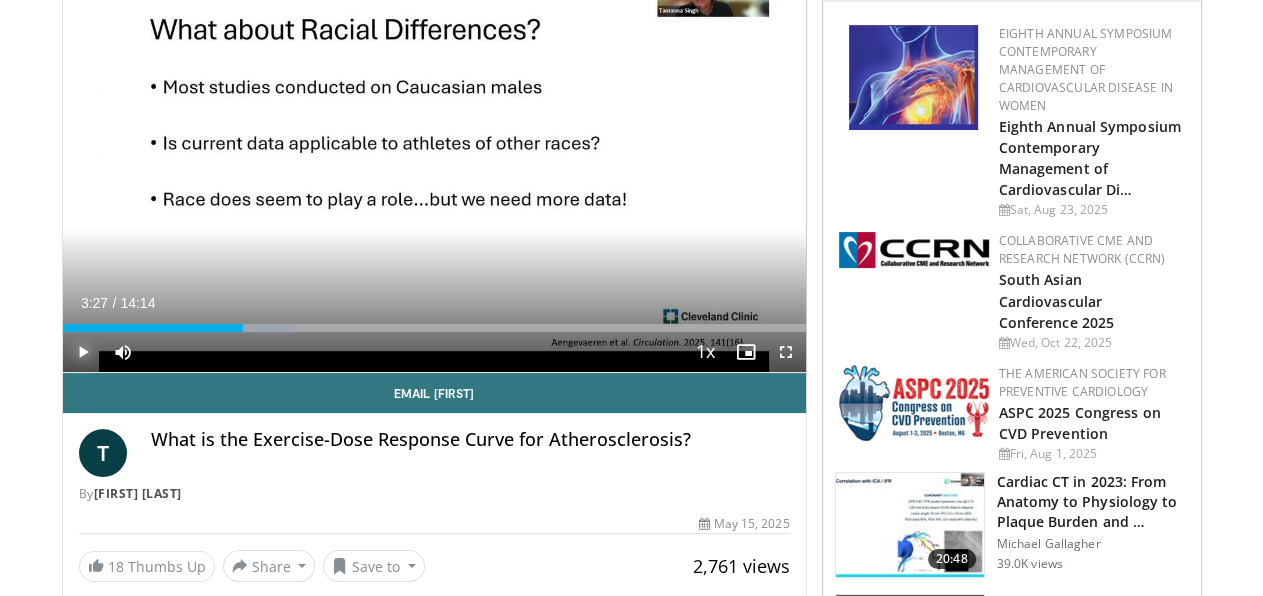 click at bounding box center [83, 352] 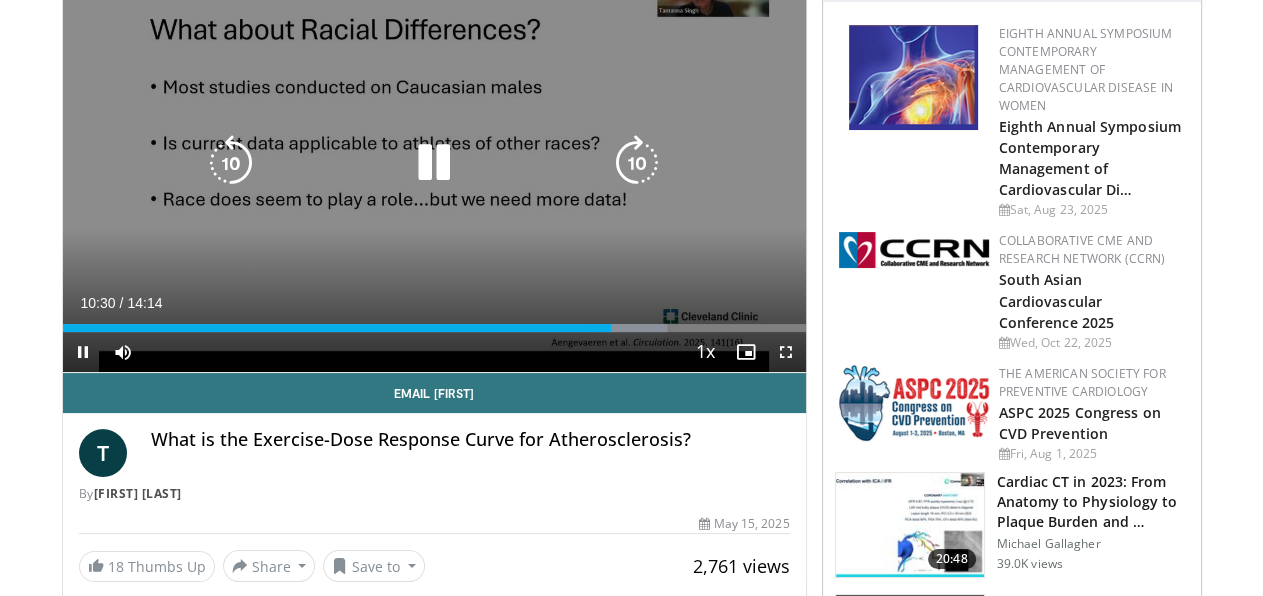 click on "10 seconds
Tap to unmute" at bounding box center (434, 163) 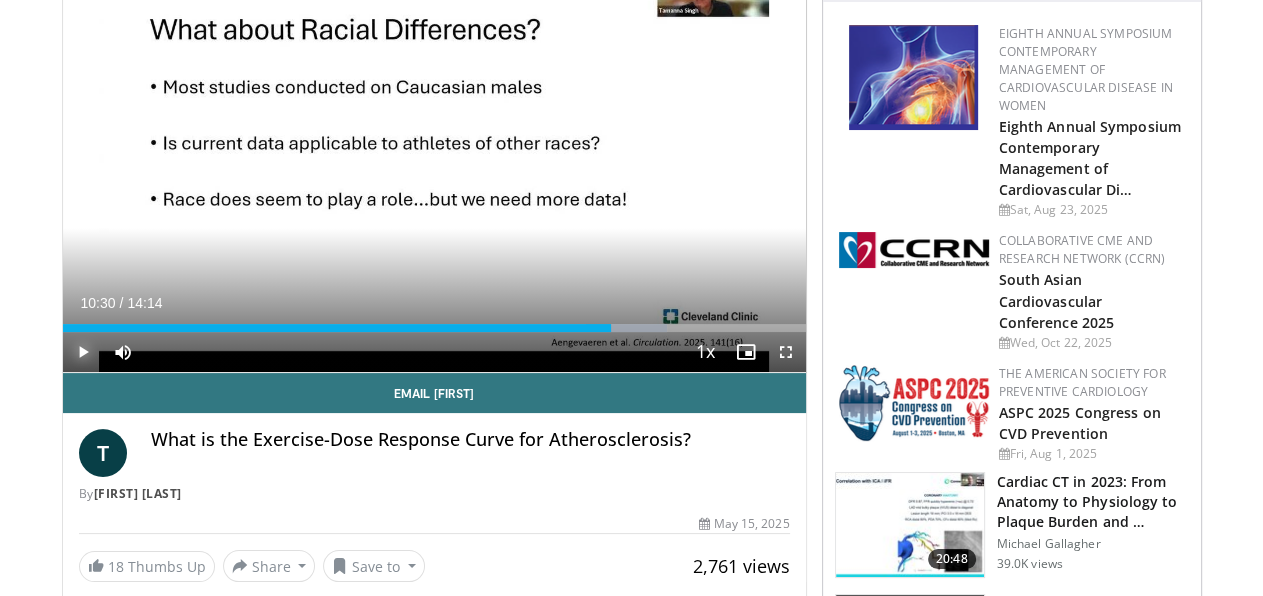 click at bounding box center [83, 352] 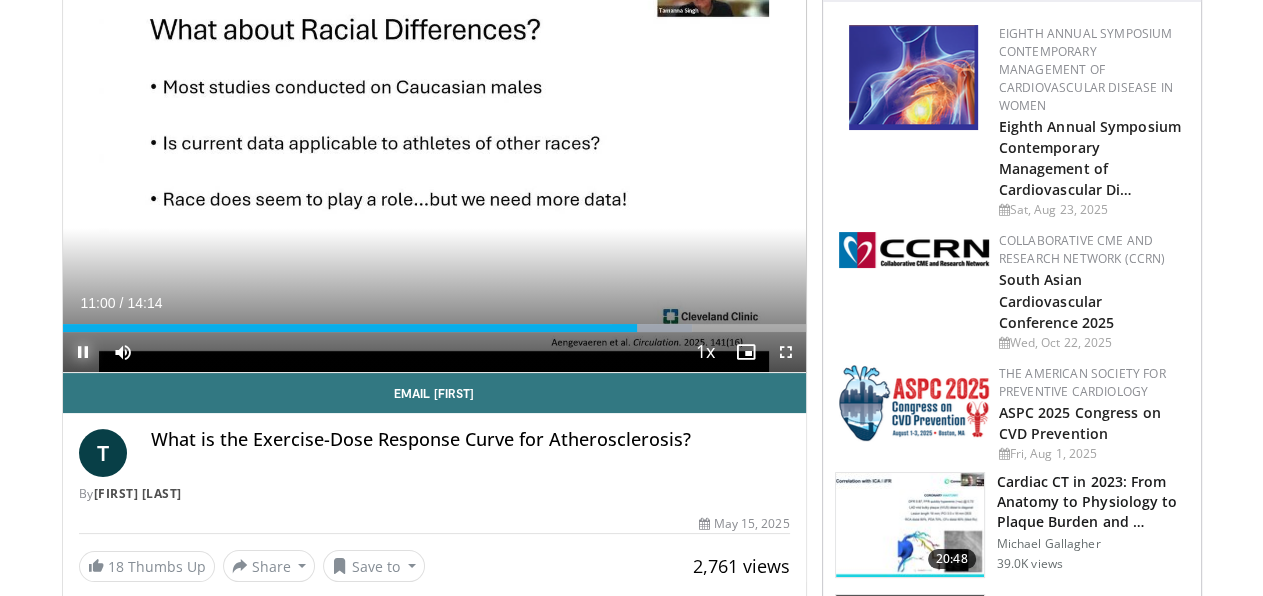 click at bounding box center (83, 352) 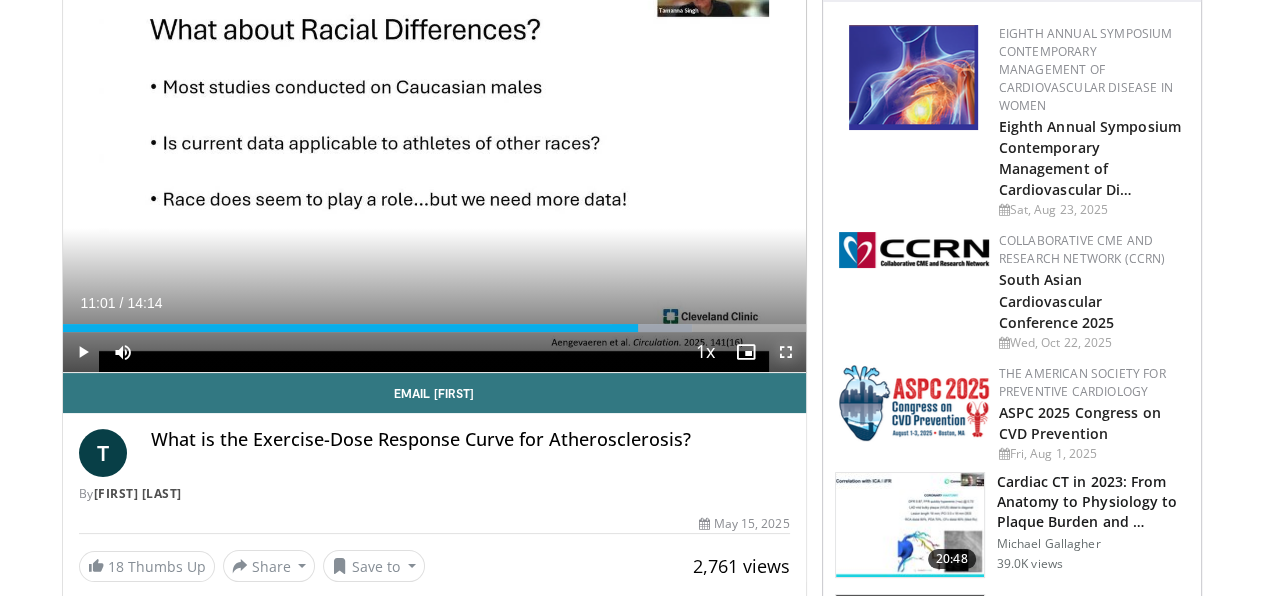 click at bounding box center [786, 352] 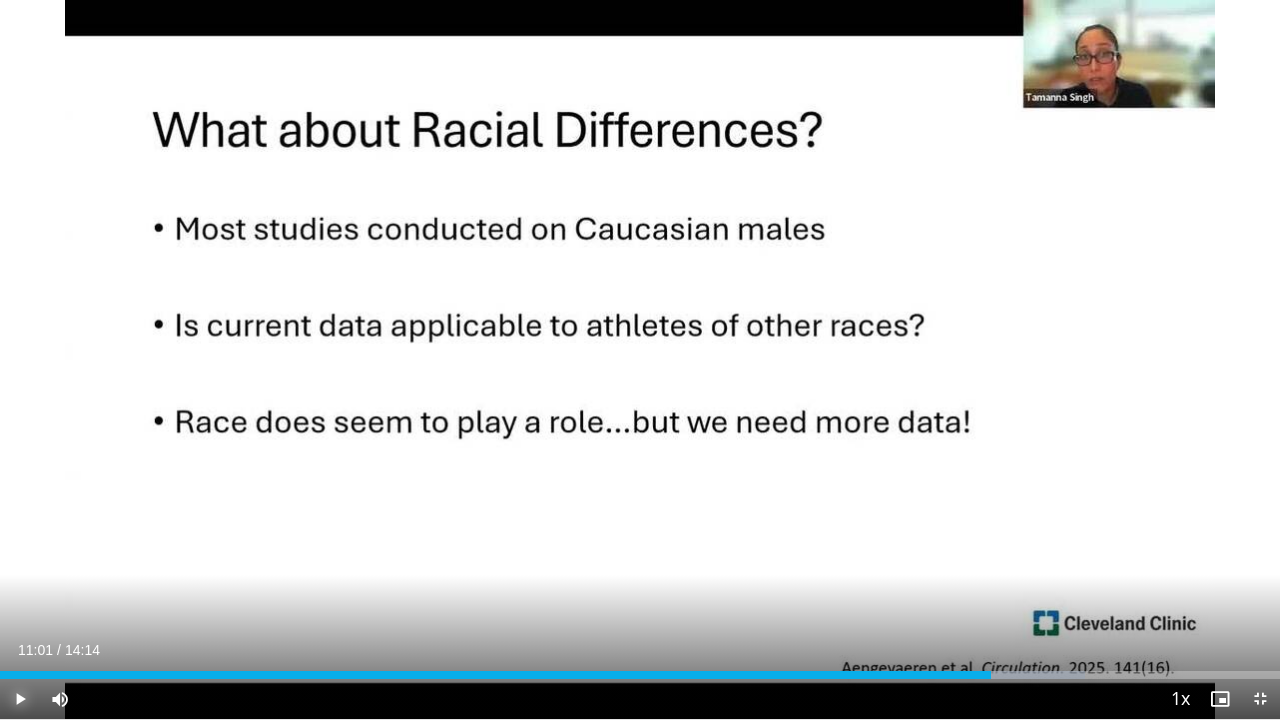 click at bounding box center [20, 699] 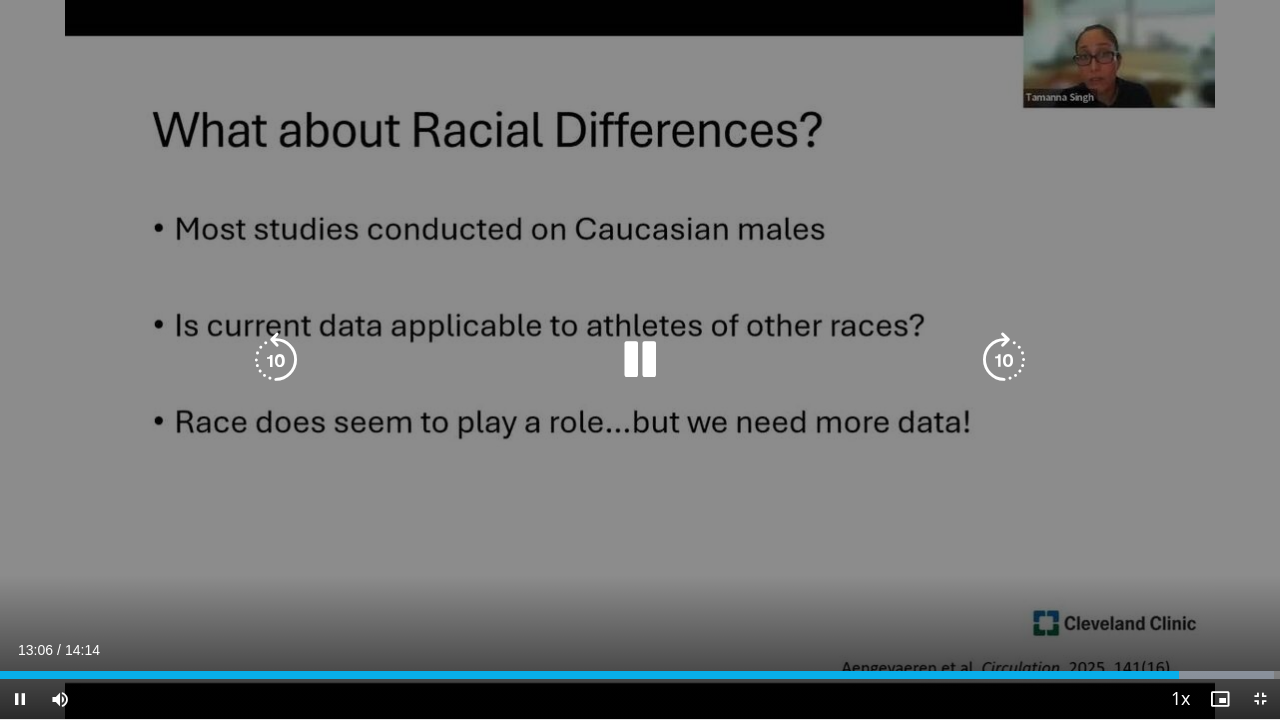 click at bounding box center (640, 360) 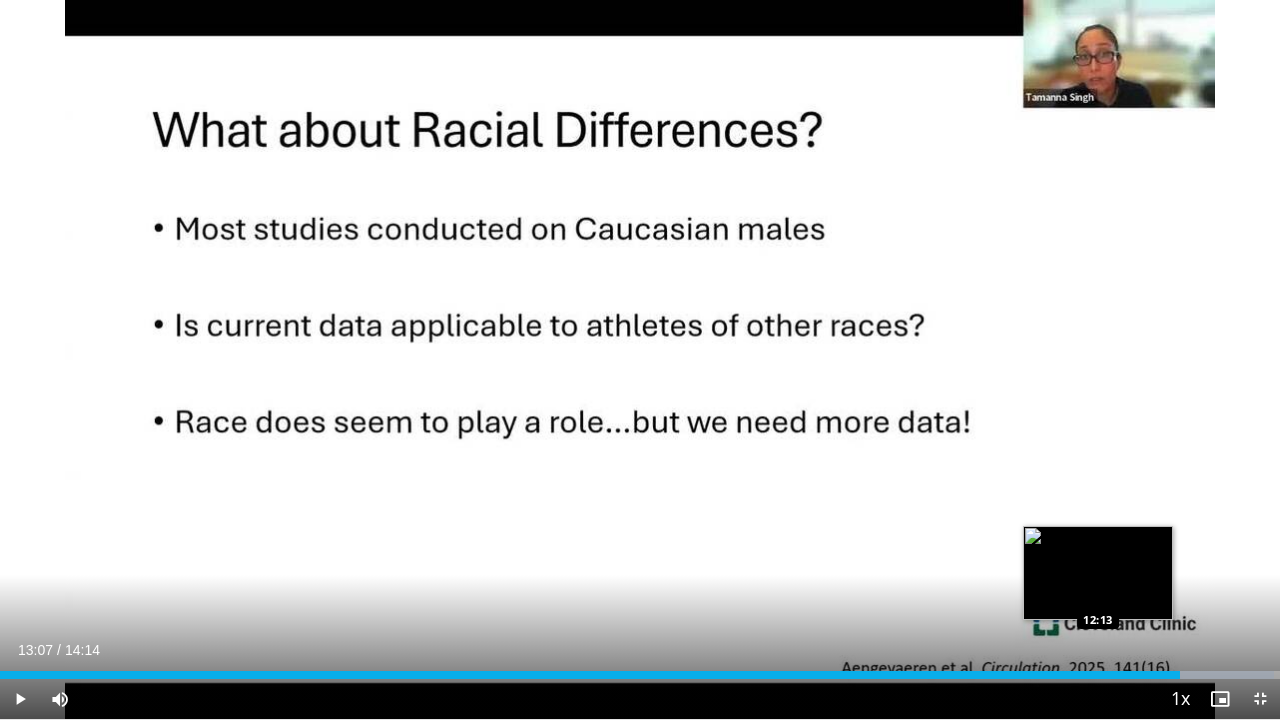 click on "13:07" at bounding box center (590, 675) 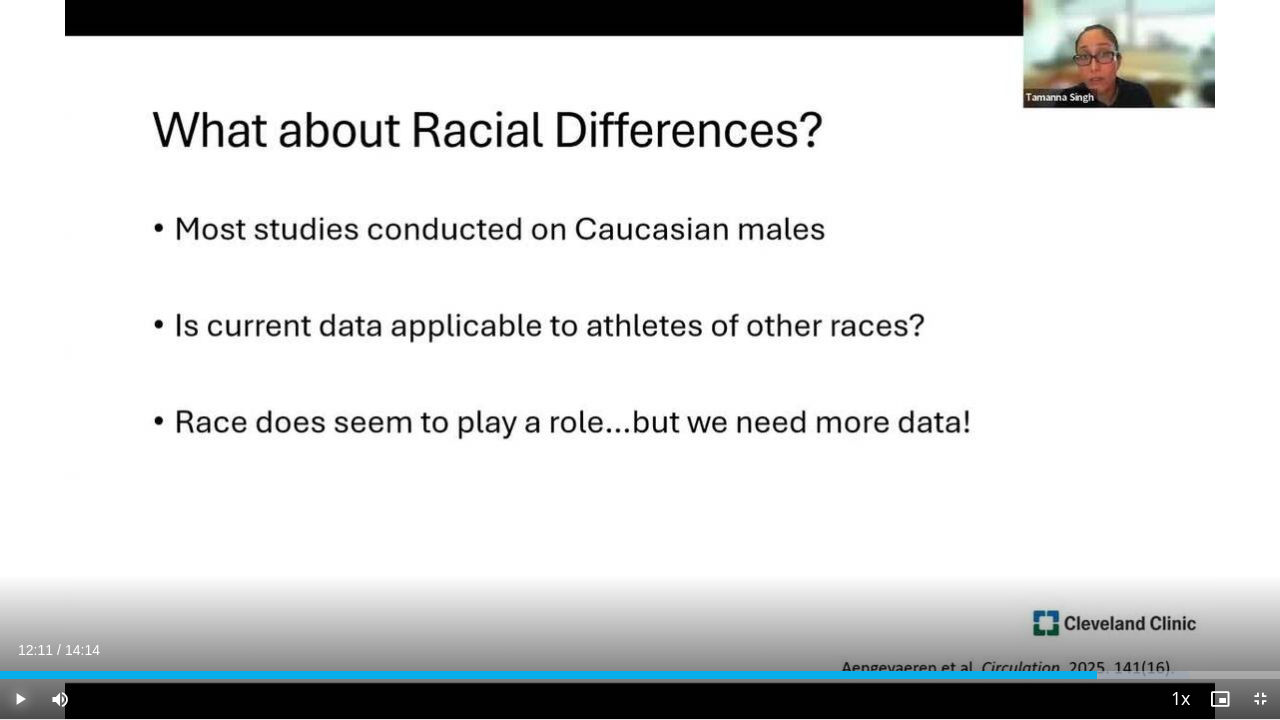 click at bounding box center [20, 699] 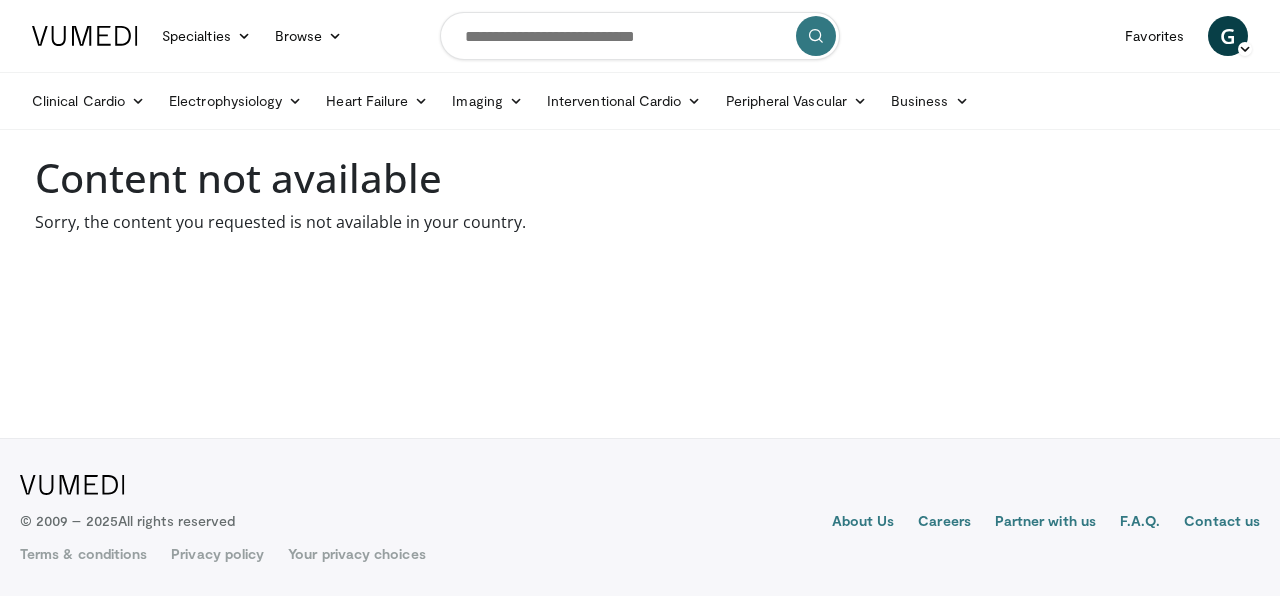 scroll, scrollTop: 0, scrollLeft: 0, axis: both 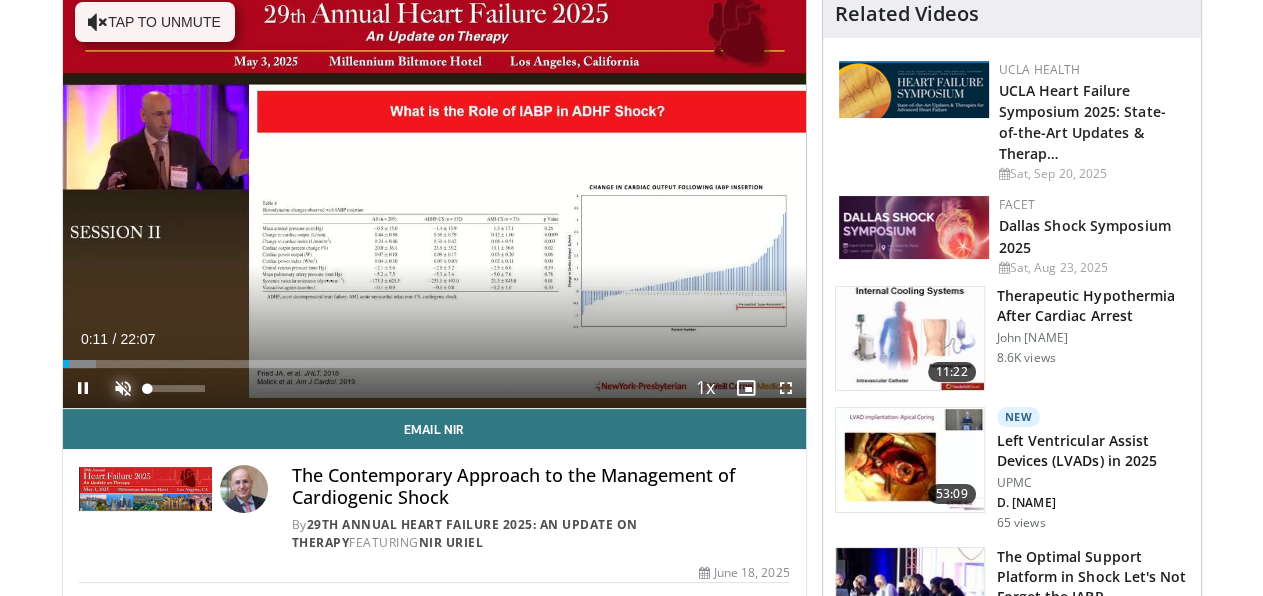 click at bounding box center (123, 388) 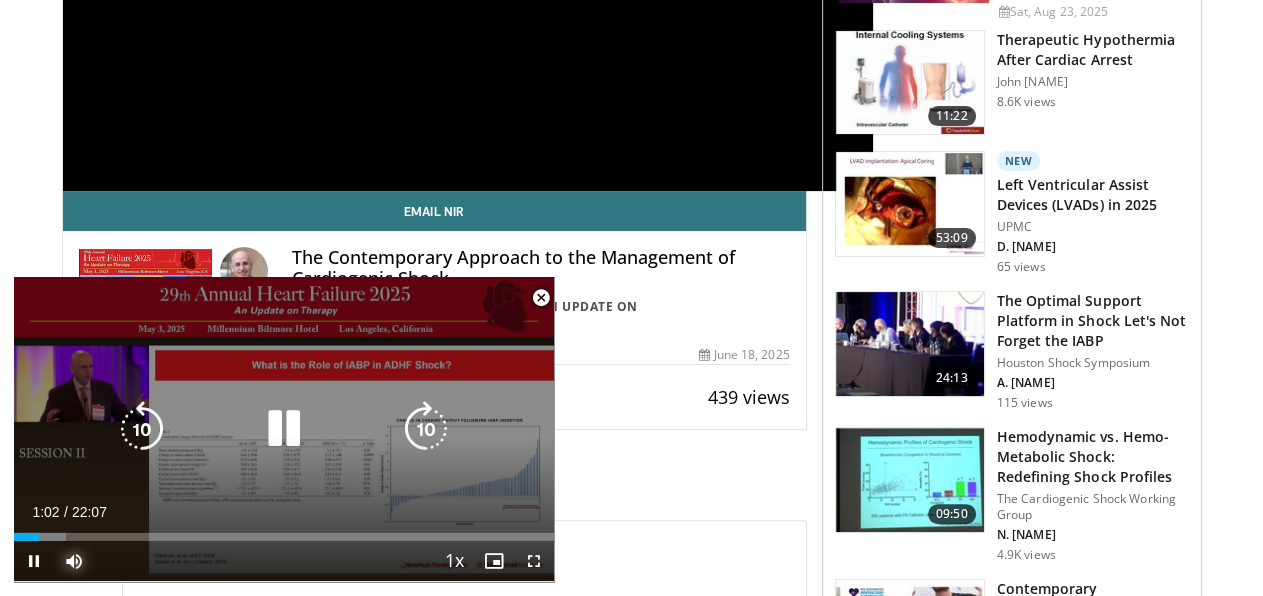 scroll, scrollTop: 422, scrollLeft: 0, axis: vertical 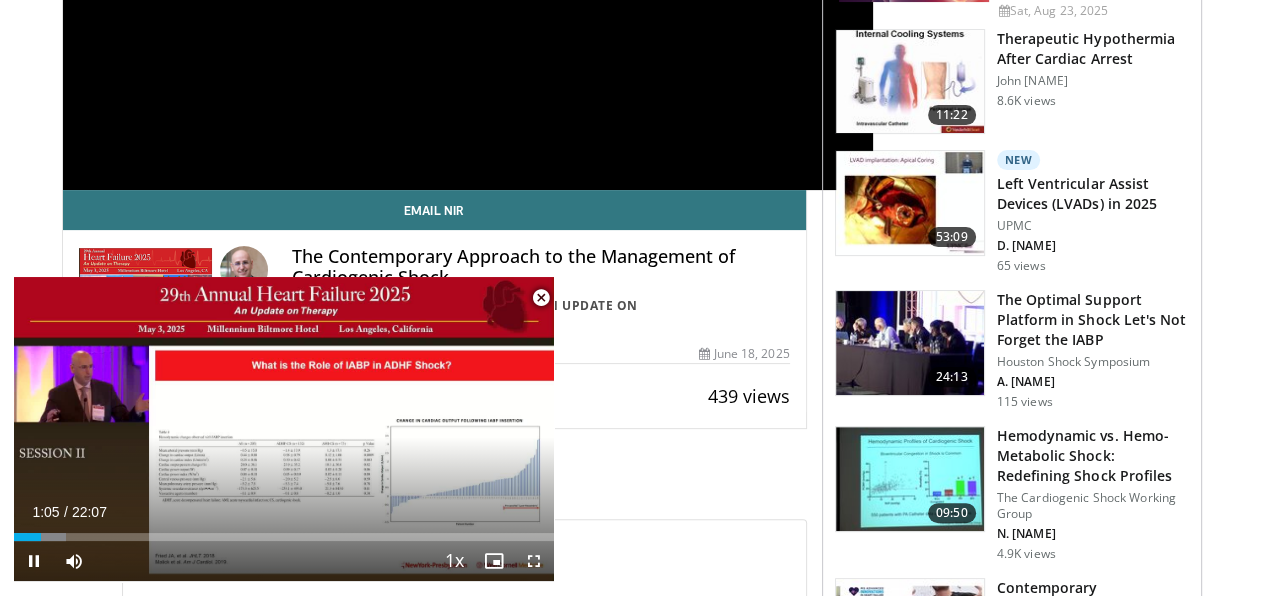 click at bounding box center (541, 298) 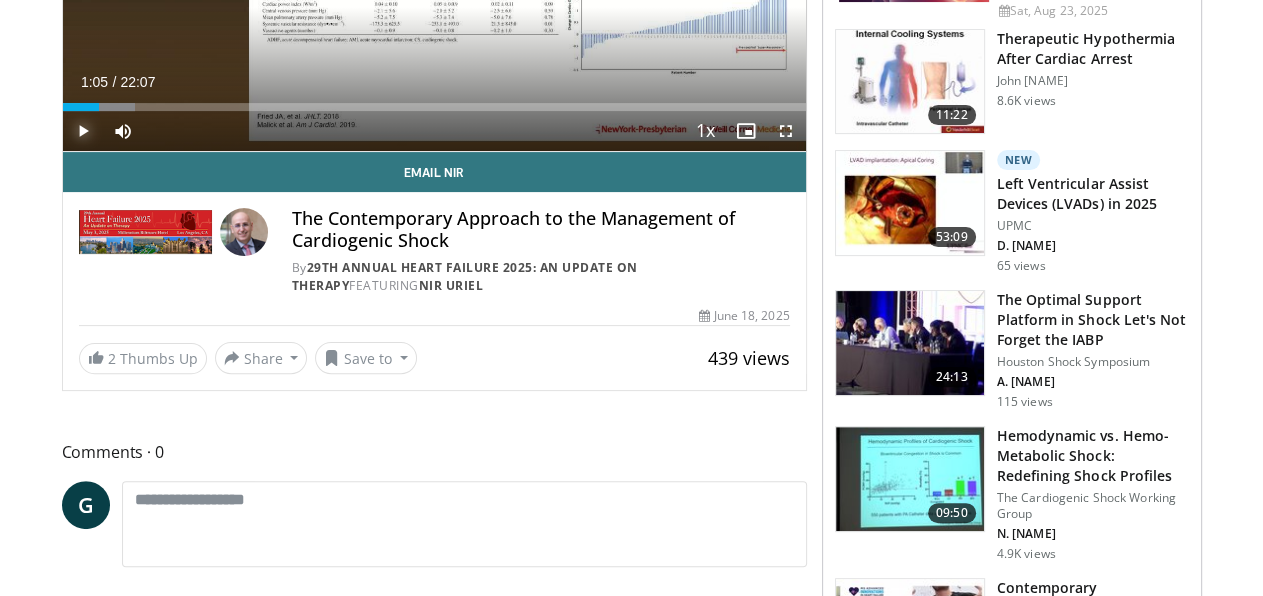 click at bounding box center (83, 131) 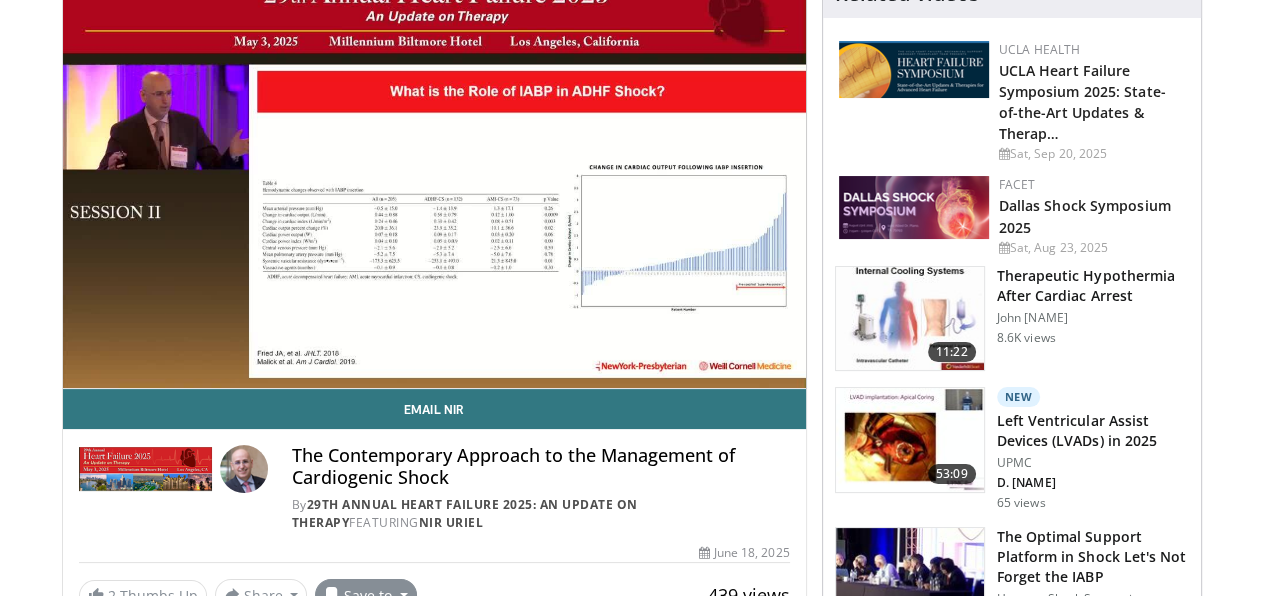 scroll, scrollTop: 182, scrollLeft: 0, axis: vertical 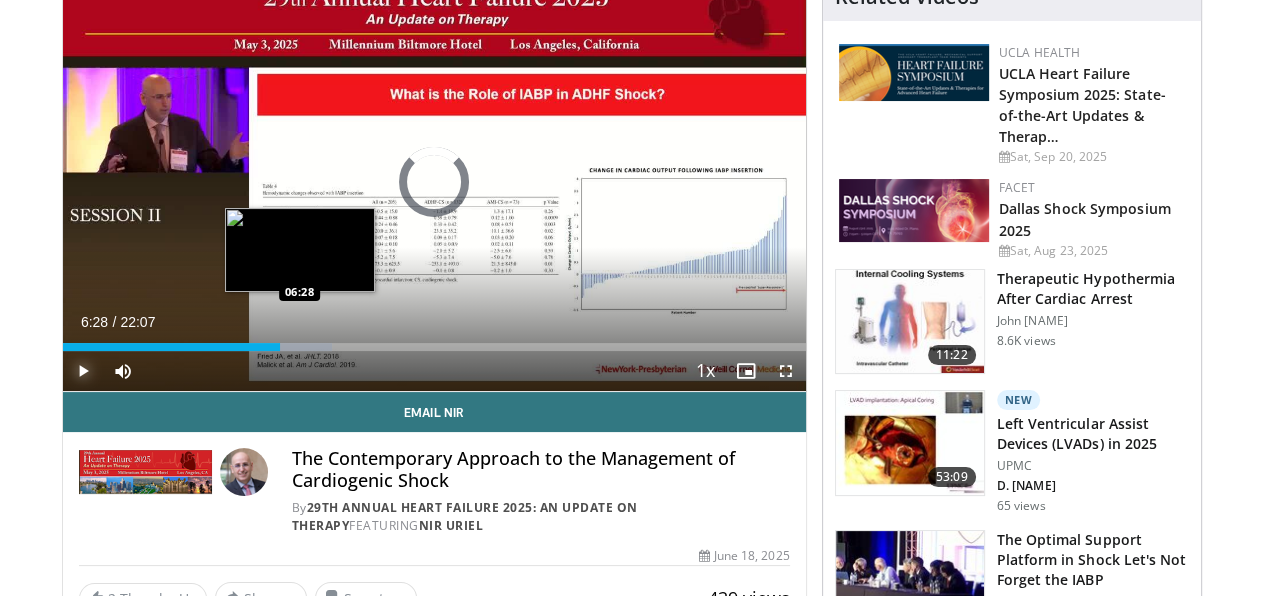 click on "Loaded :  36.21% 06:28 06:28" at bounding box center [434, 341] 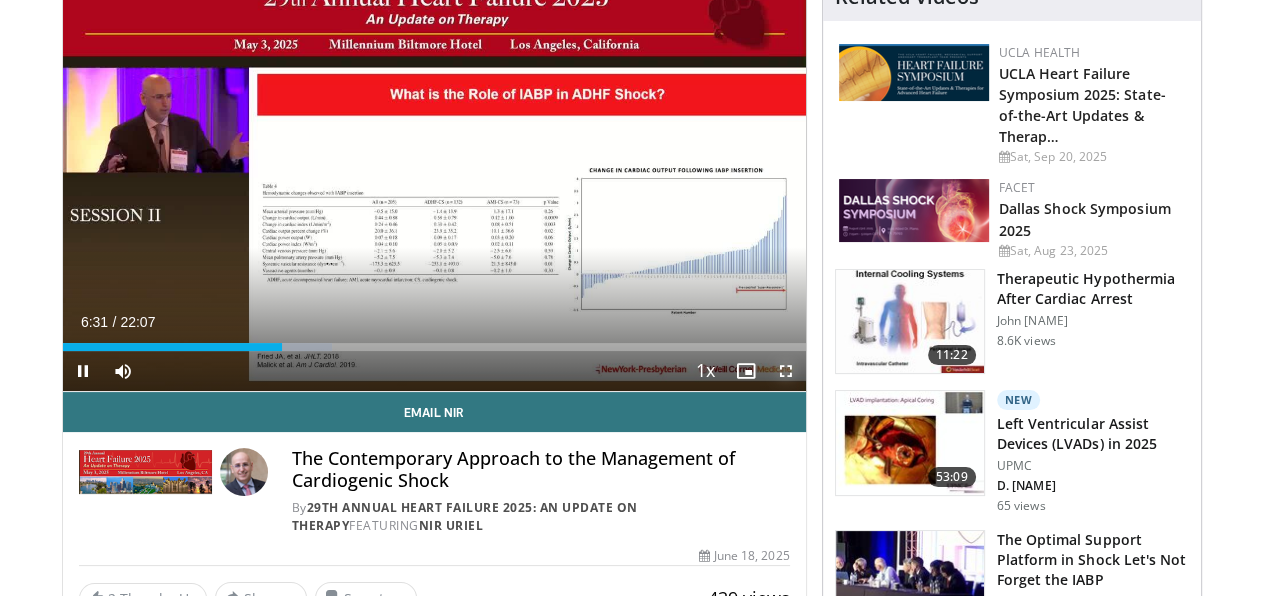 click at bounding box center [786, 371] 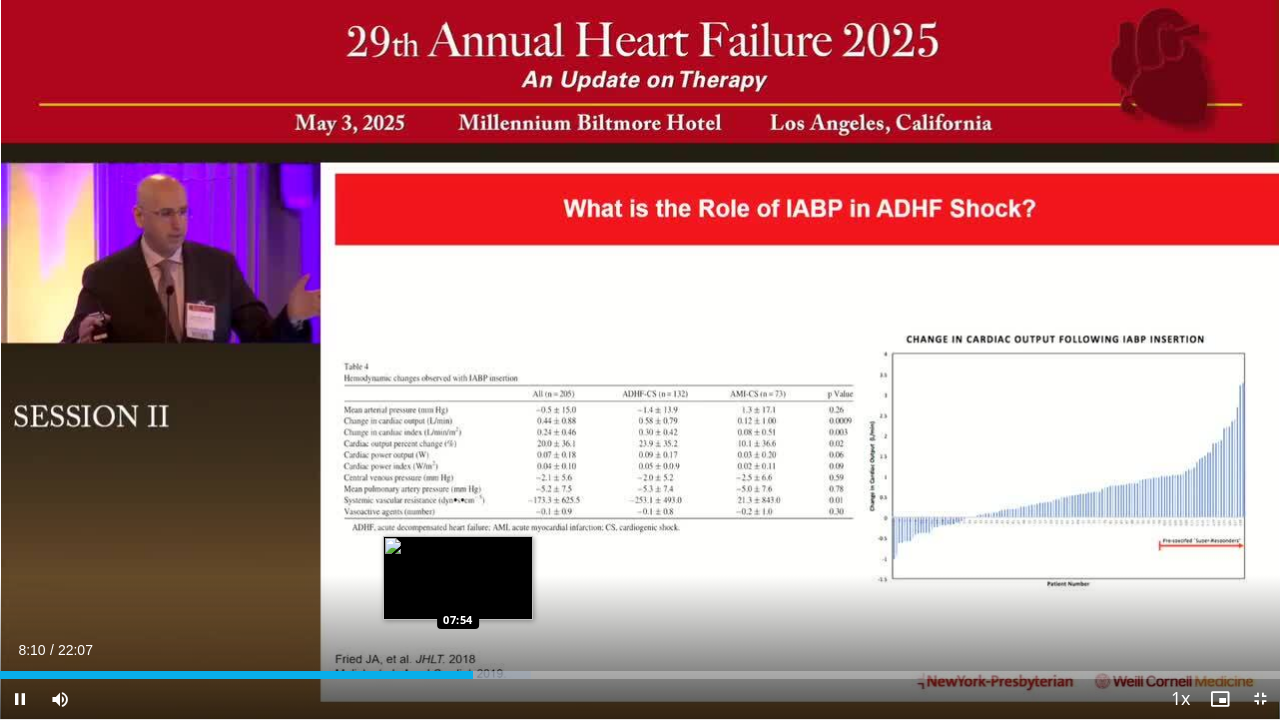 click on "Loaded :  41.49% 08:10 07:54" at bounding box center (640, 675) 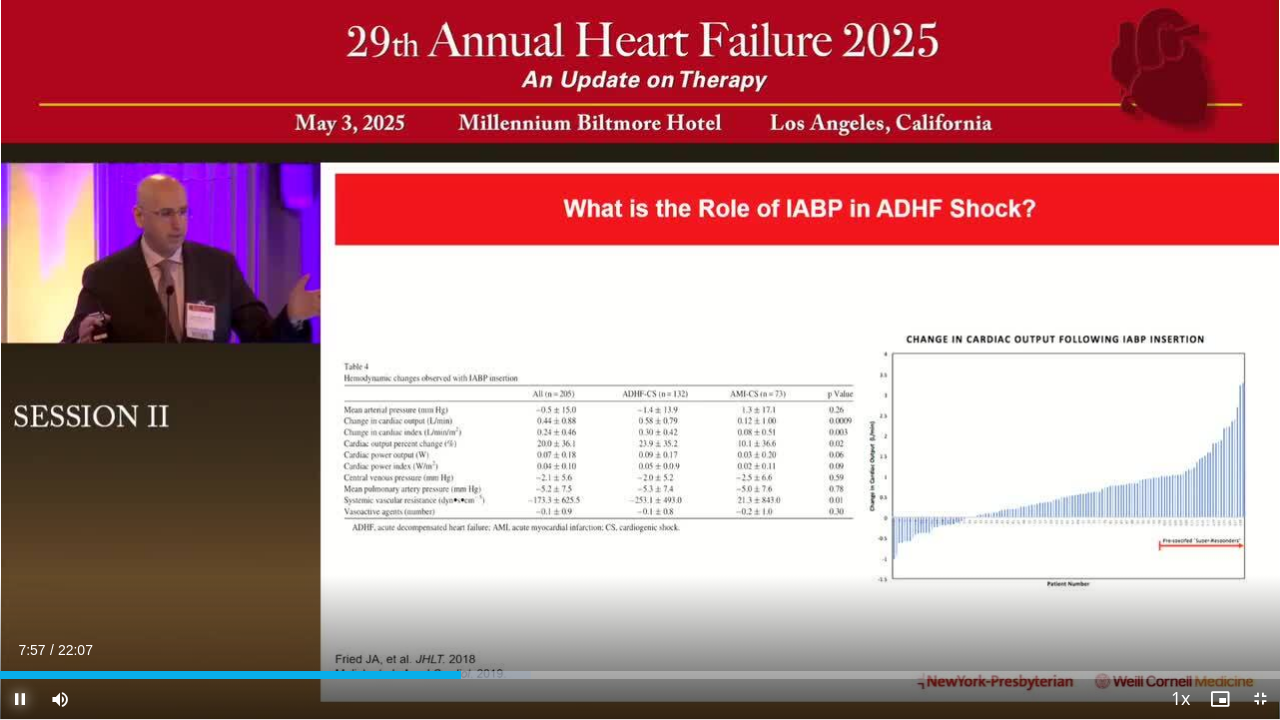 click at bounding box center [20, 699] 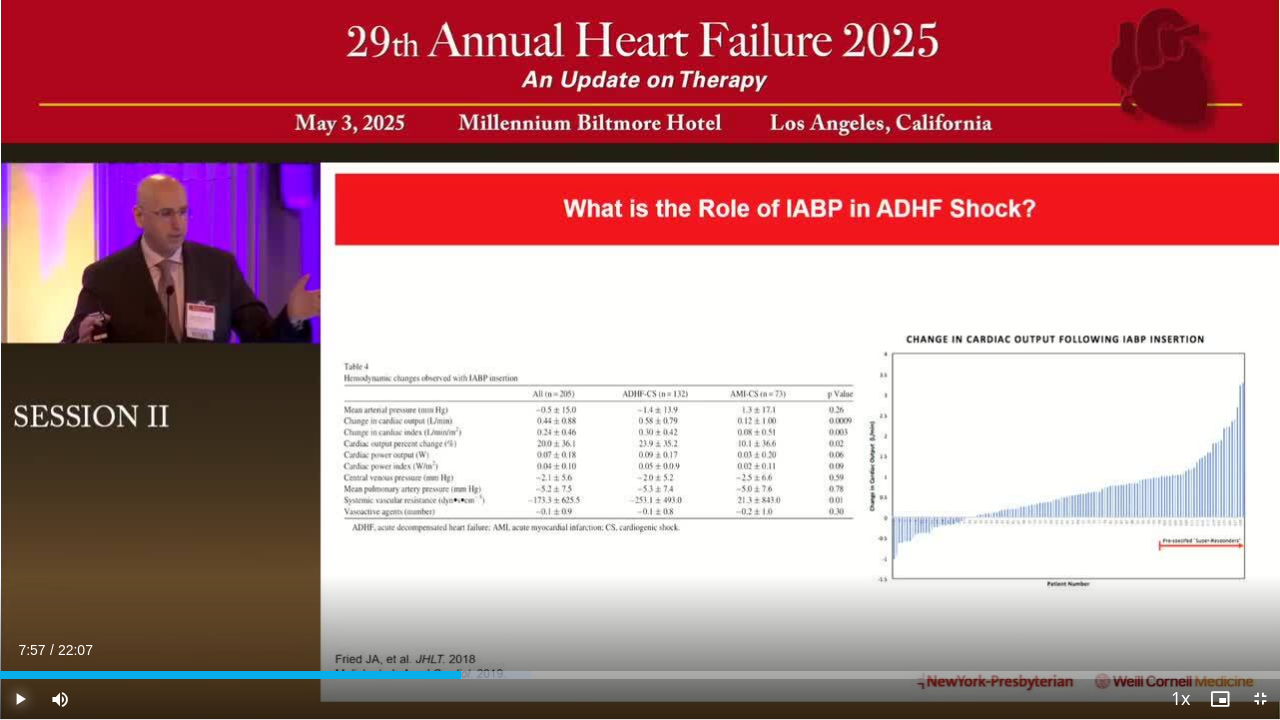 click at bounding box center (20, 699) 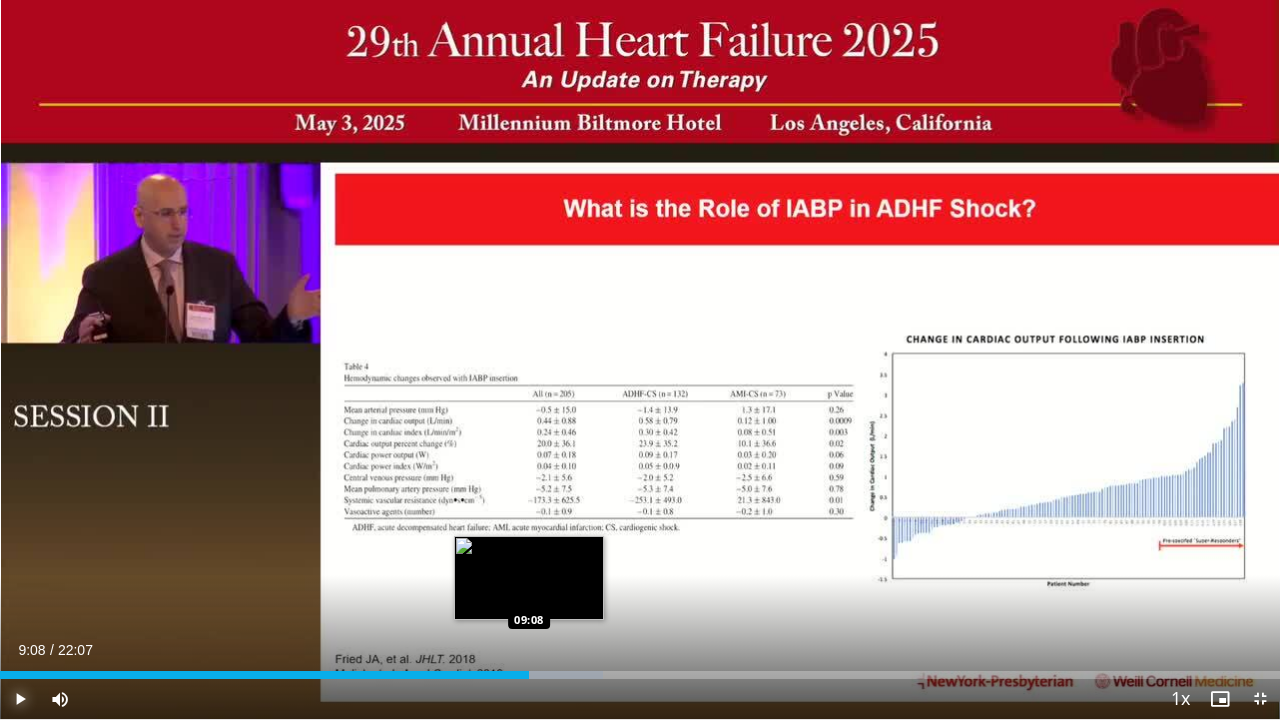 click on "09:24" at bounding box center [264, 675] 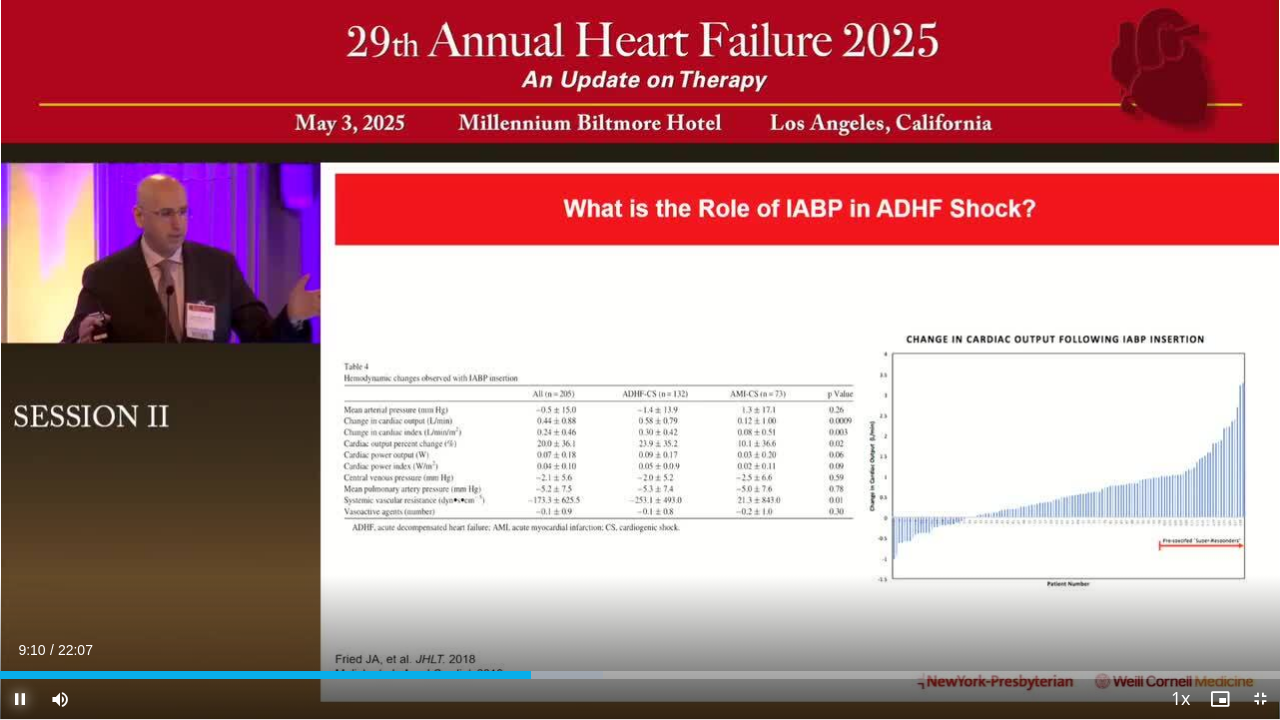 click at bounding box center [20, 699] 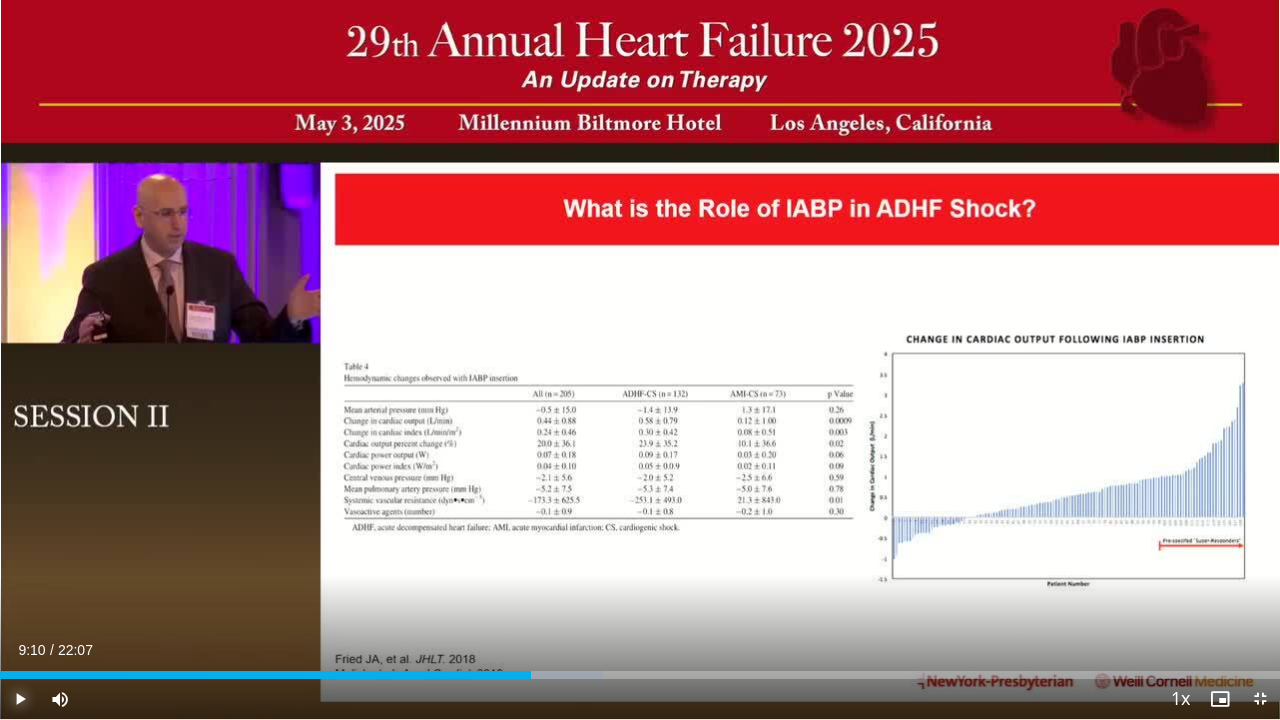 click at bounding box center [20, 699] 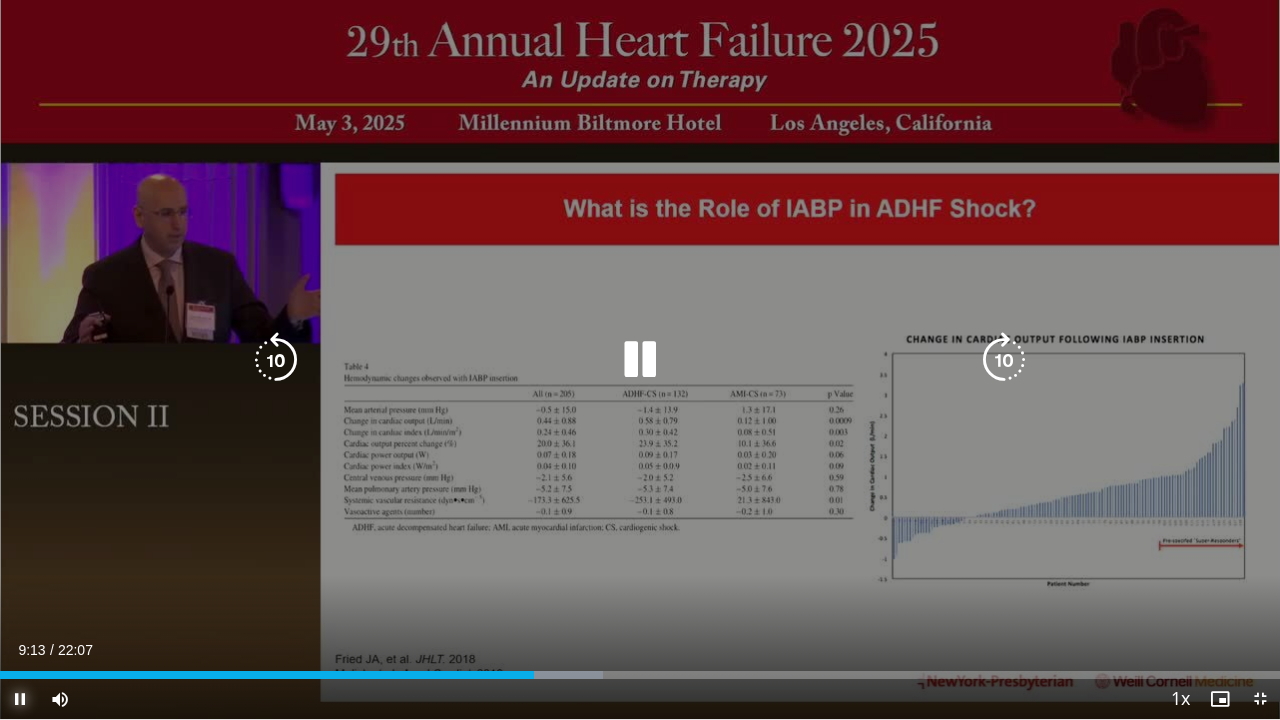 type 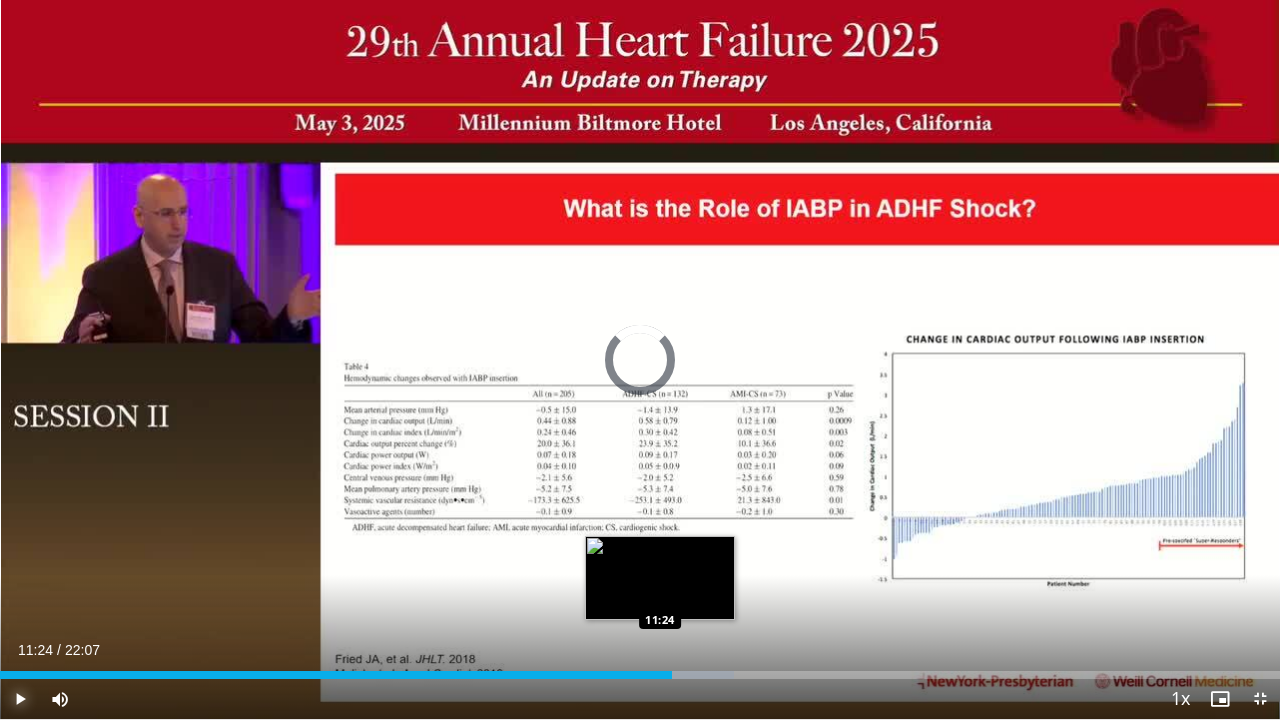 click on "Loaded :  57.33% 11:36 11:24" at bounding box center (640, 675) 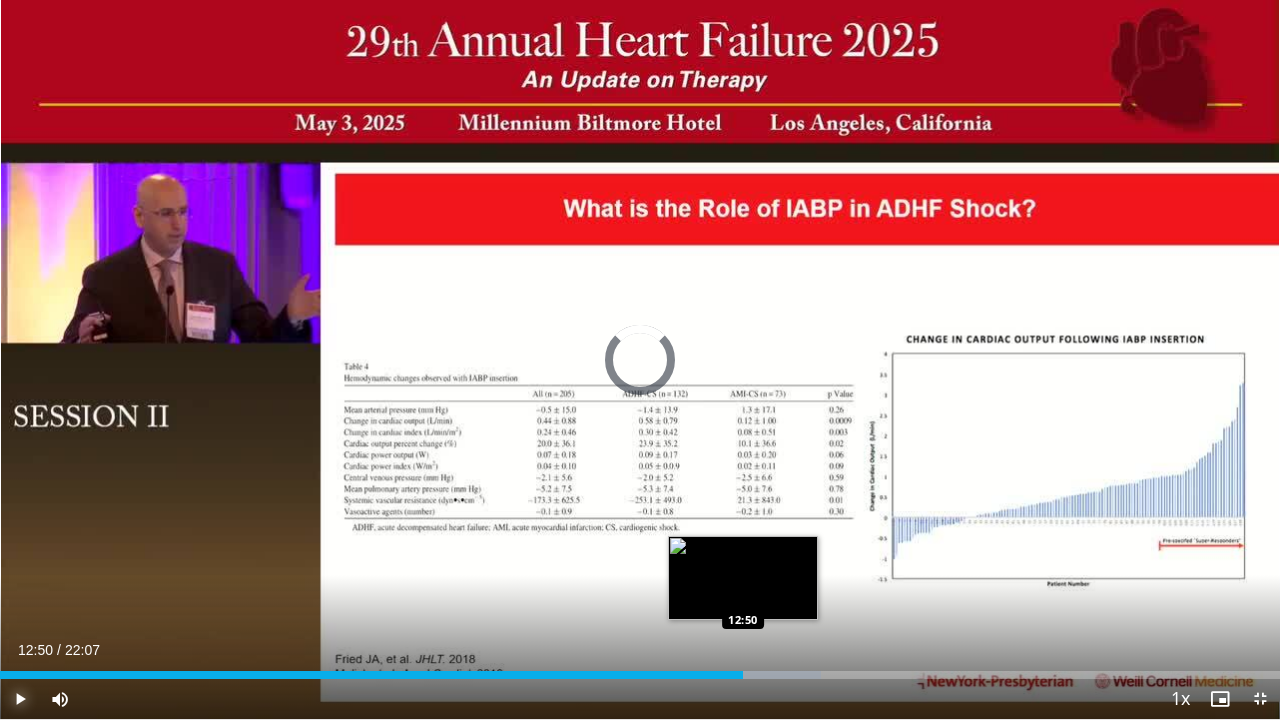 click on "12:50" at bounding box center (371, 675) 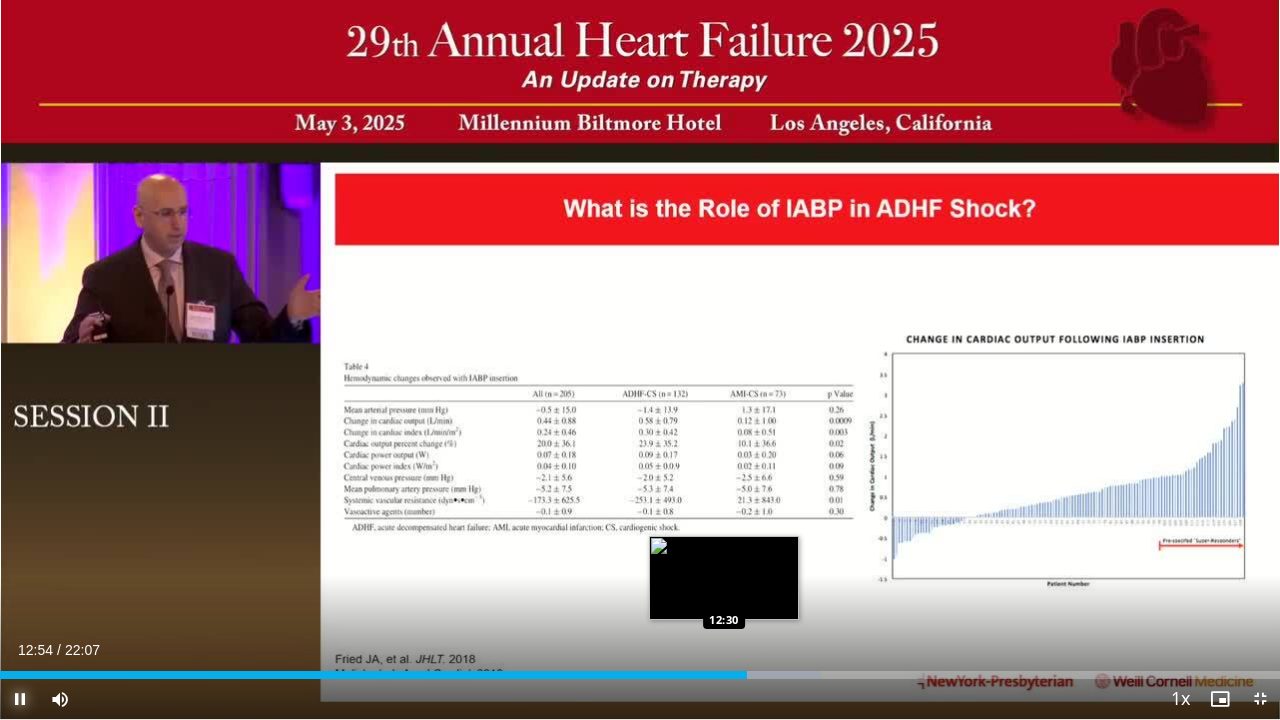 click on "Loaded :  64.12% 12:54 12:30" at bounding box center (640, 669) 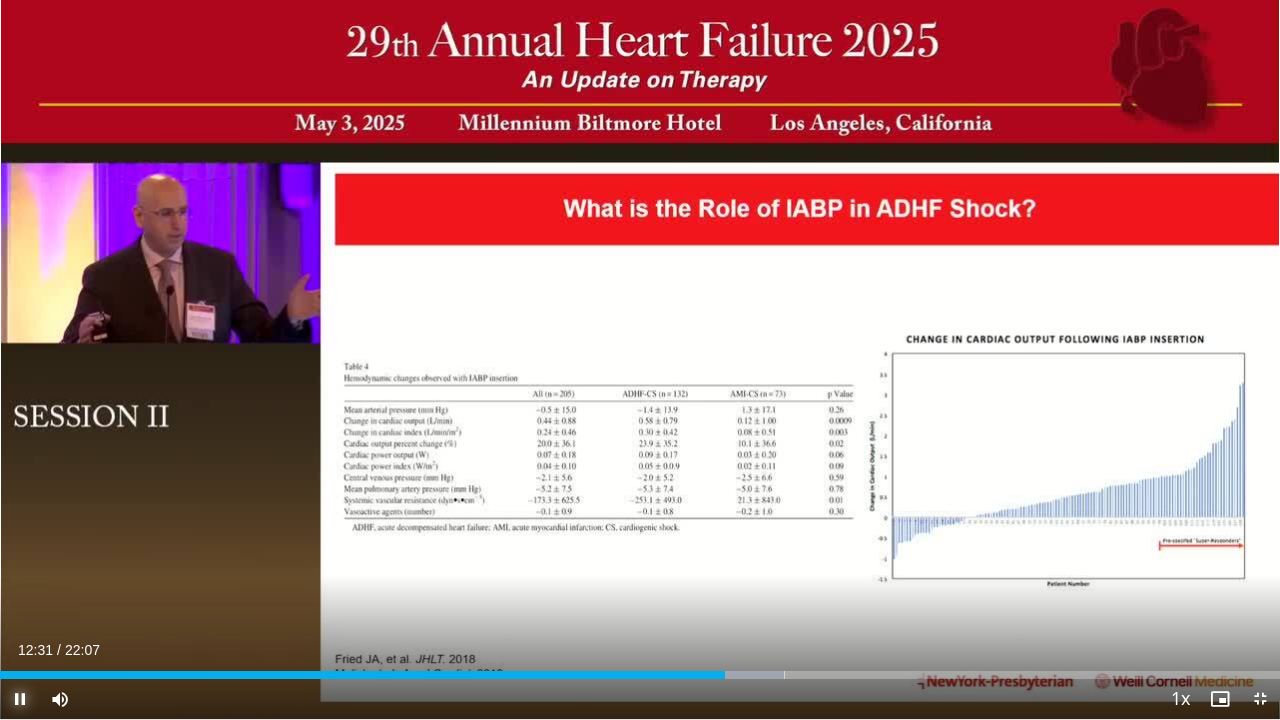 click at bounding box center (20, 699) 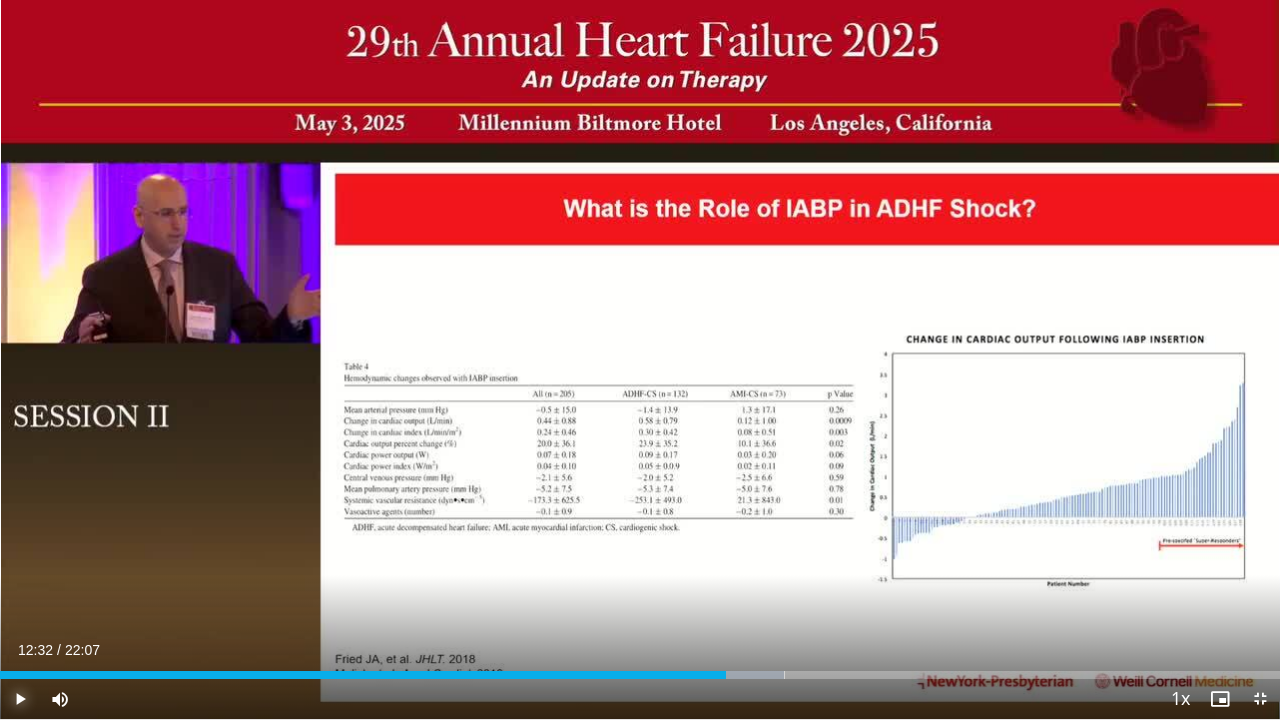click at bounding box center (20, 699) 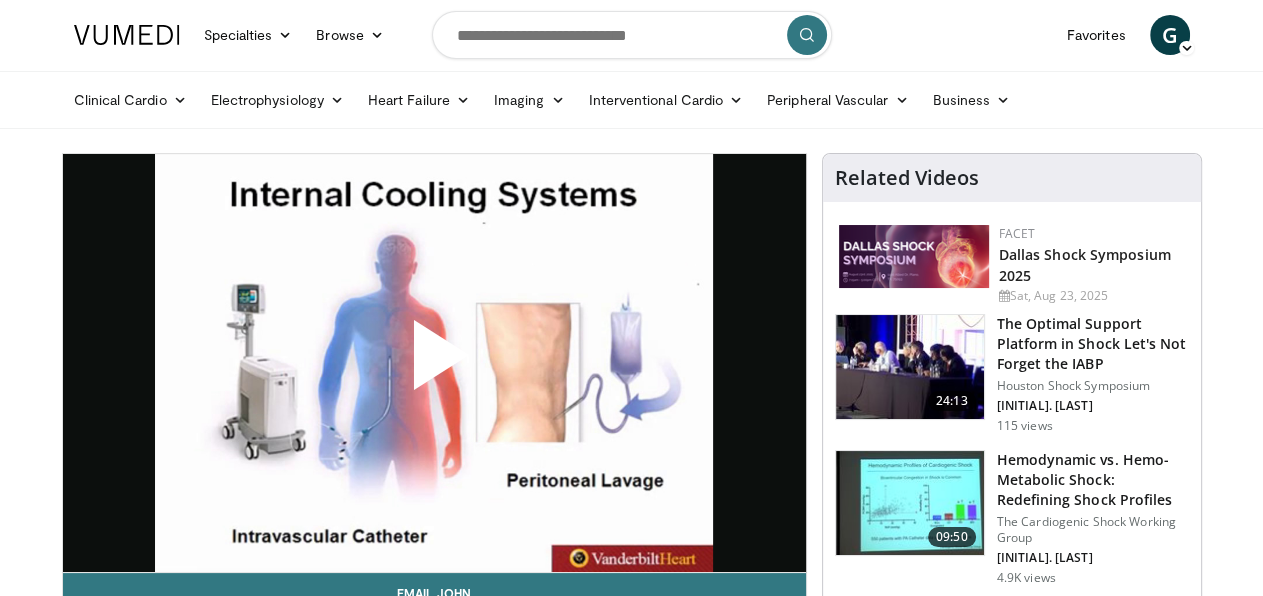 scroll, scrollTop: 0, scrollLeft: 0, axis: both 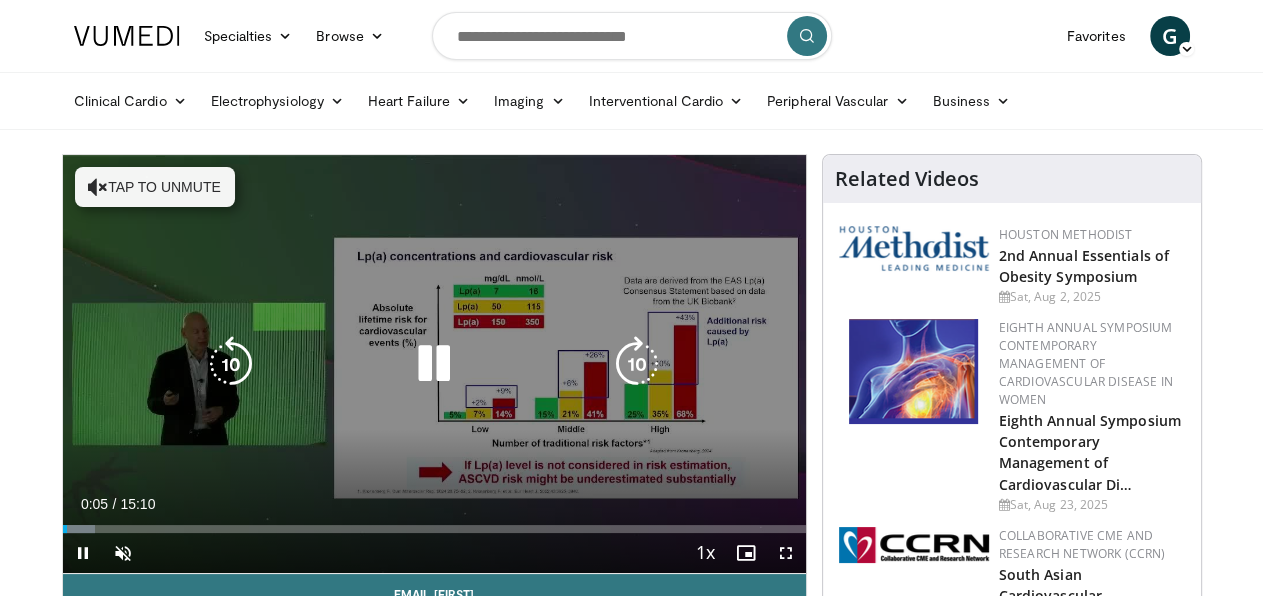 click at bounding box center (434, 364) 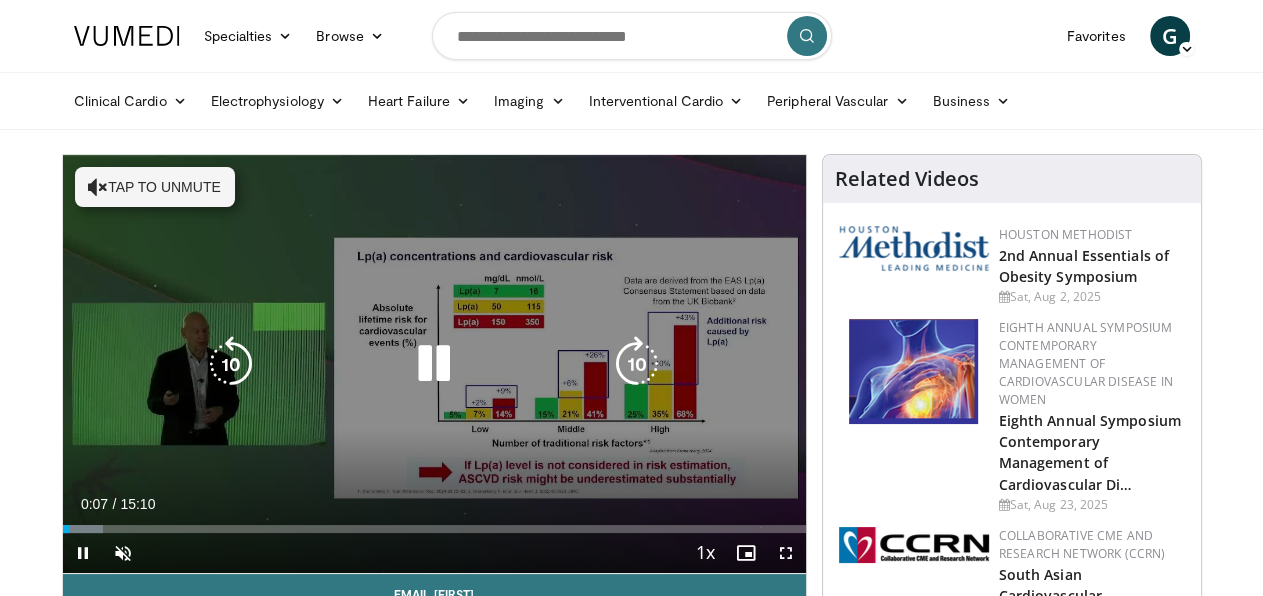 click on "Tap to unmute" at bounding box center [155, 187] 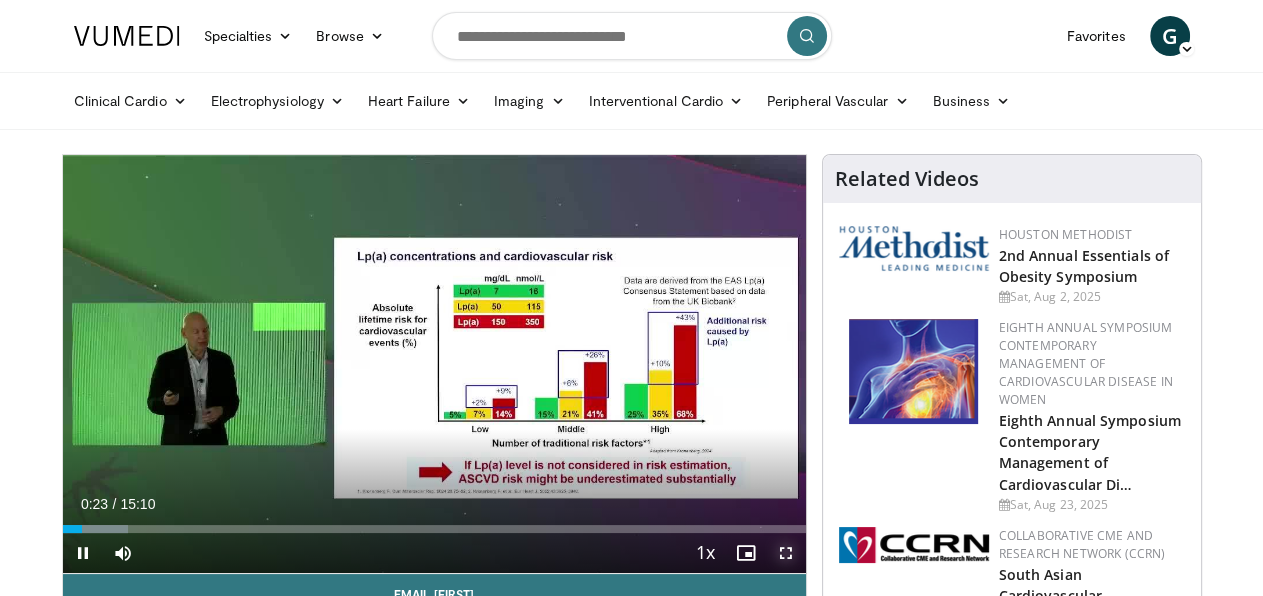 click at bounding box center (786, 553) 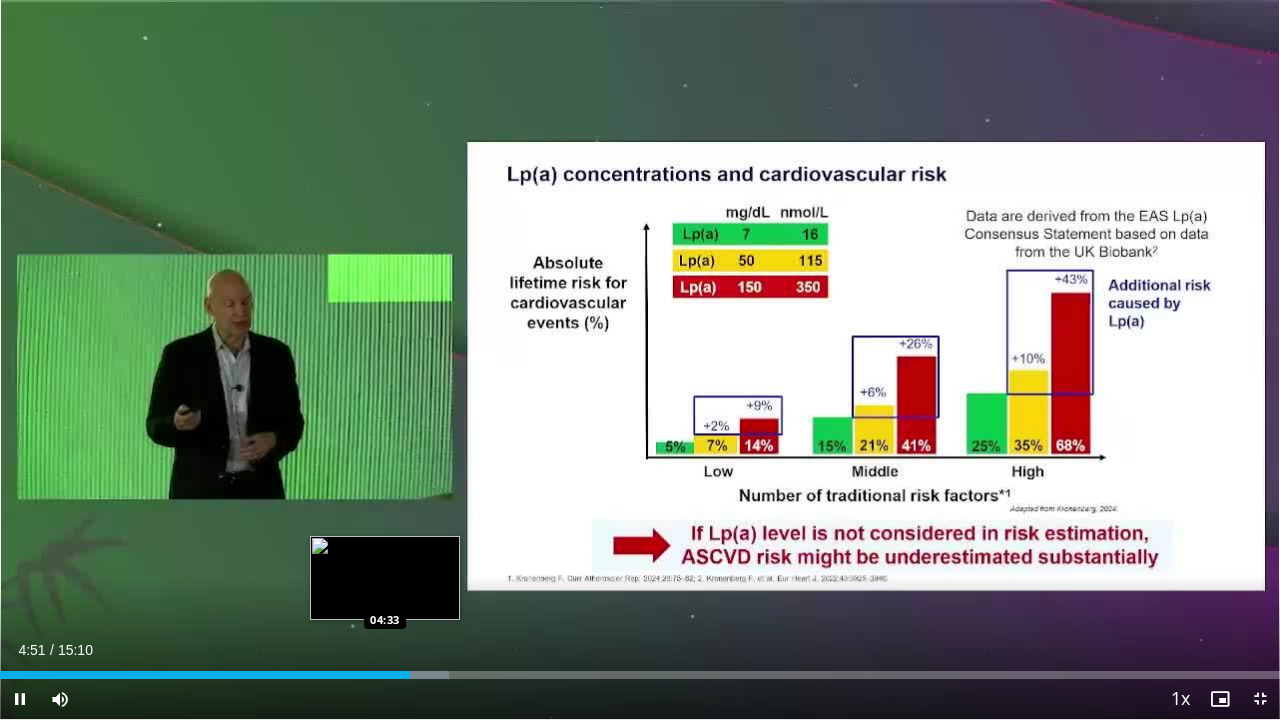 click on "Loaded :  35.10% 04:51 04:33" at bounding box center [640, 675] 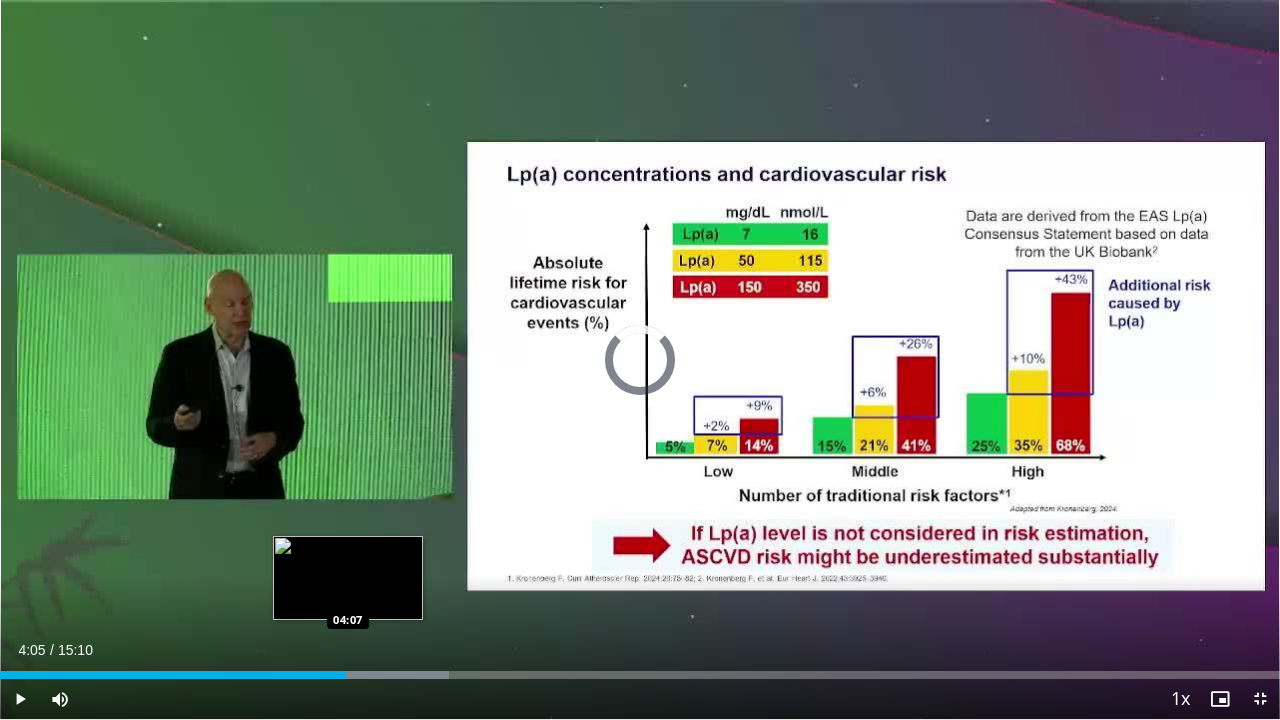 click on "Loaded :  35.10% 04:36 04:07" at bounding box center (640, 669) 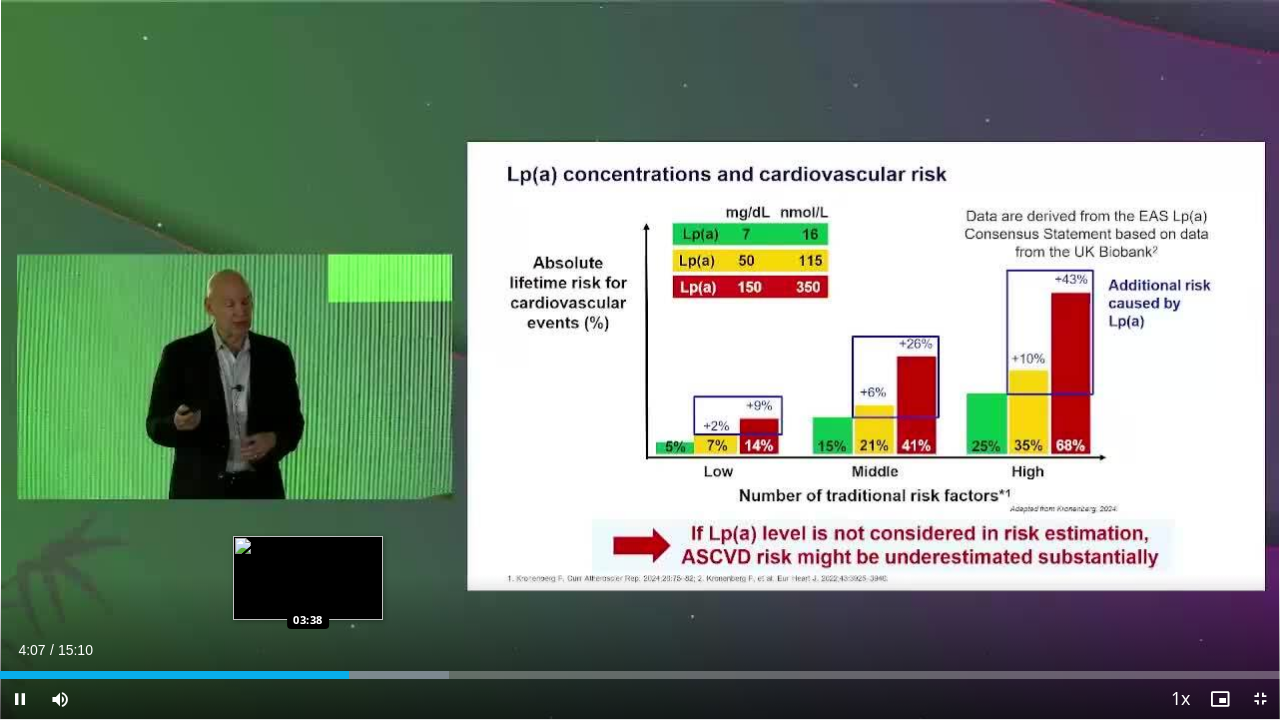 click on "Loaded :  35.10% 04:08 03:38" at bounding box center (640, 669) 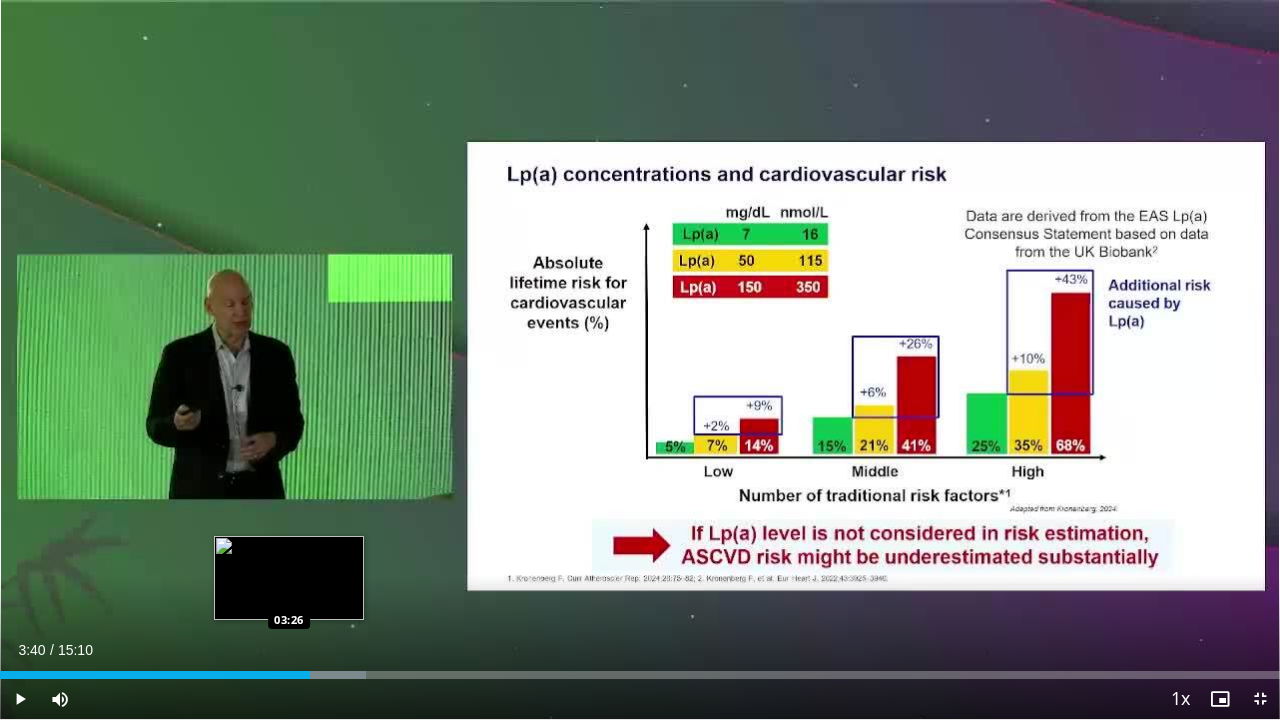 click on "Loaded :  28.57% 03:40 03:26" at bounding box center [640, 669] 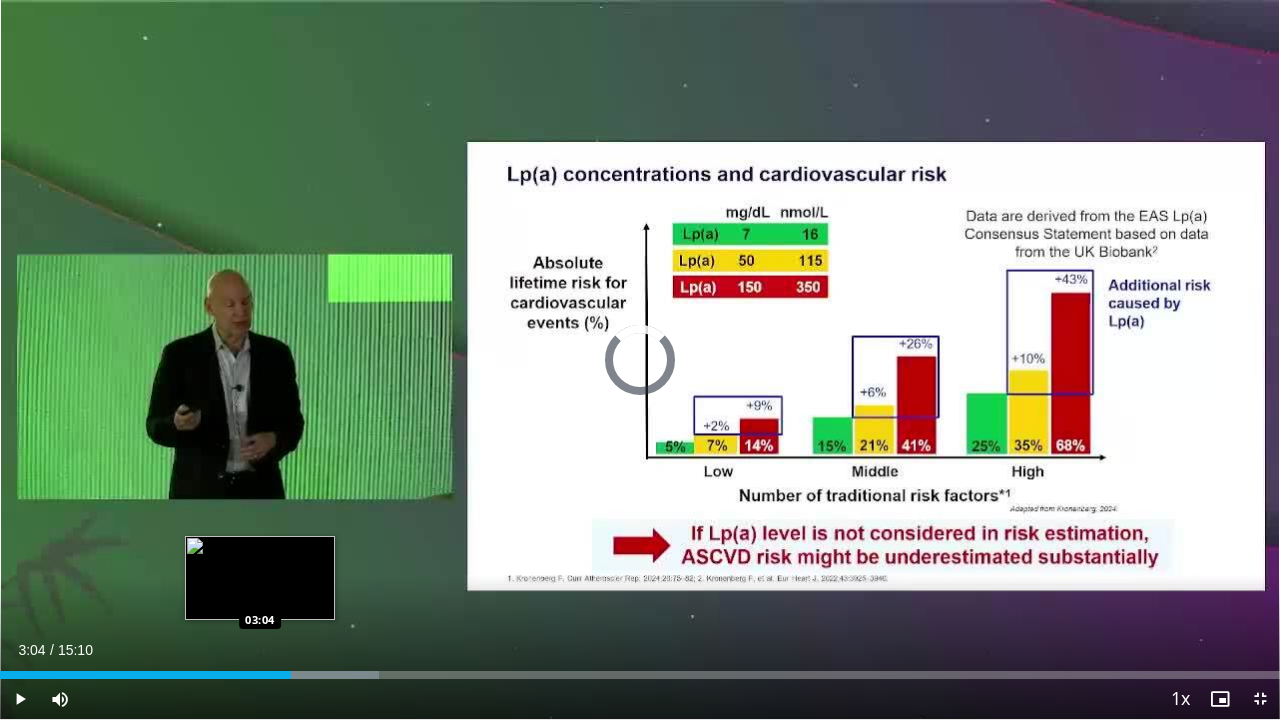 click on "03:27" at bounding box center (145, 675) 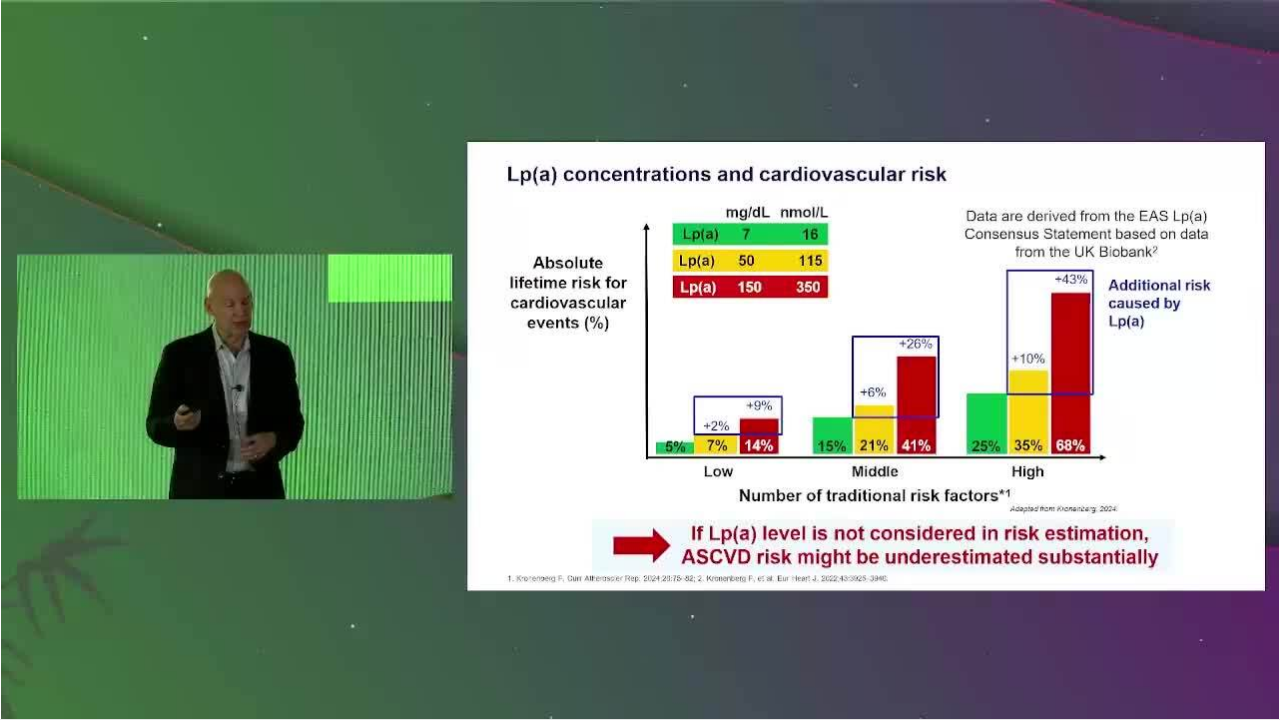 click on "10 seconds
Tap to unmute" at bounding box center (640, 359) 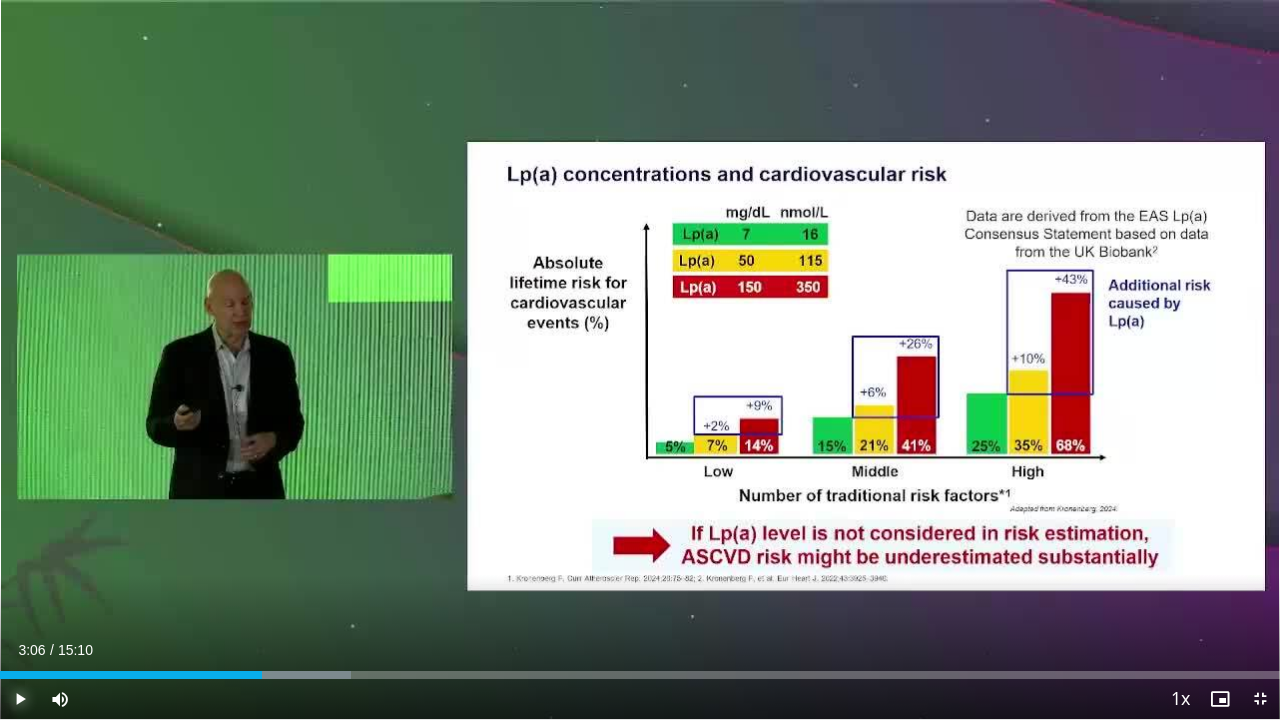 click at bounding box center (20, 699) 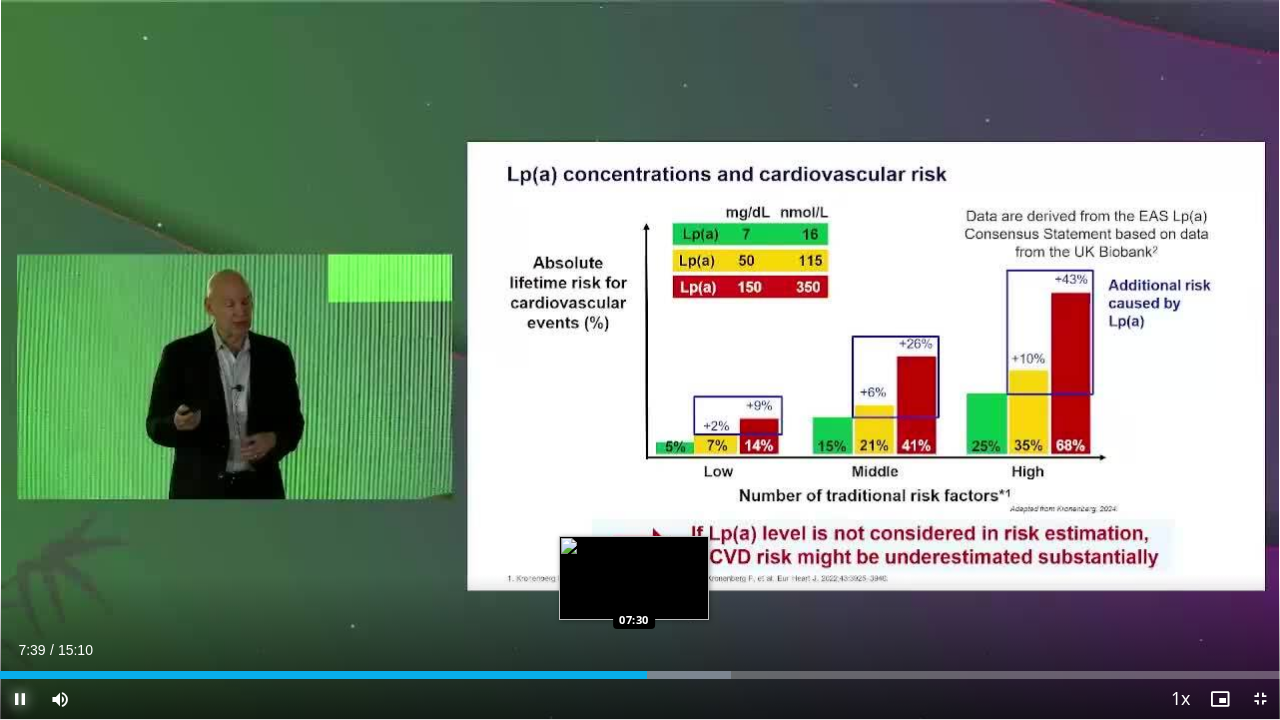 click on "Loaded :  57.14% 07:39 07:30" at bounding box center (640, 675) 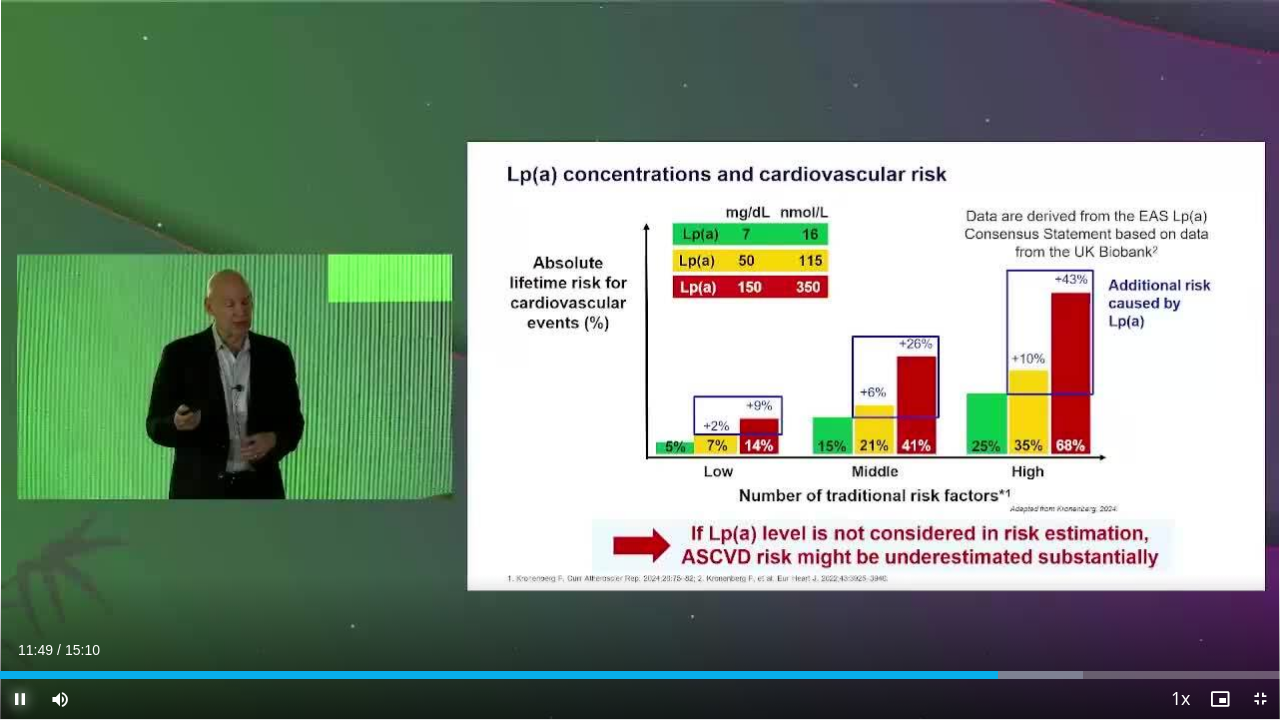 click at bounding box center [20, 699] 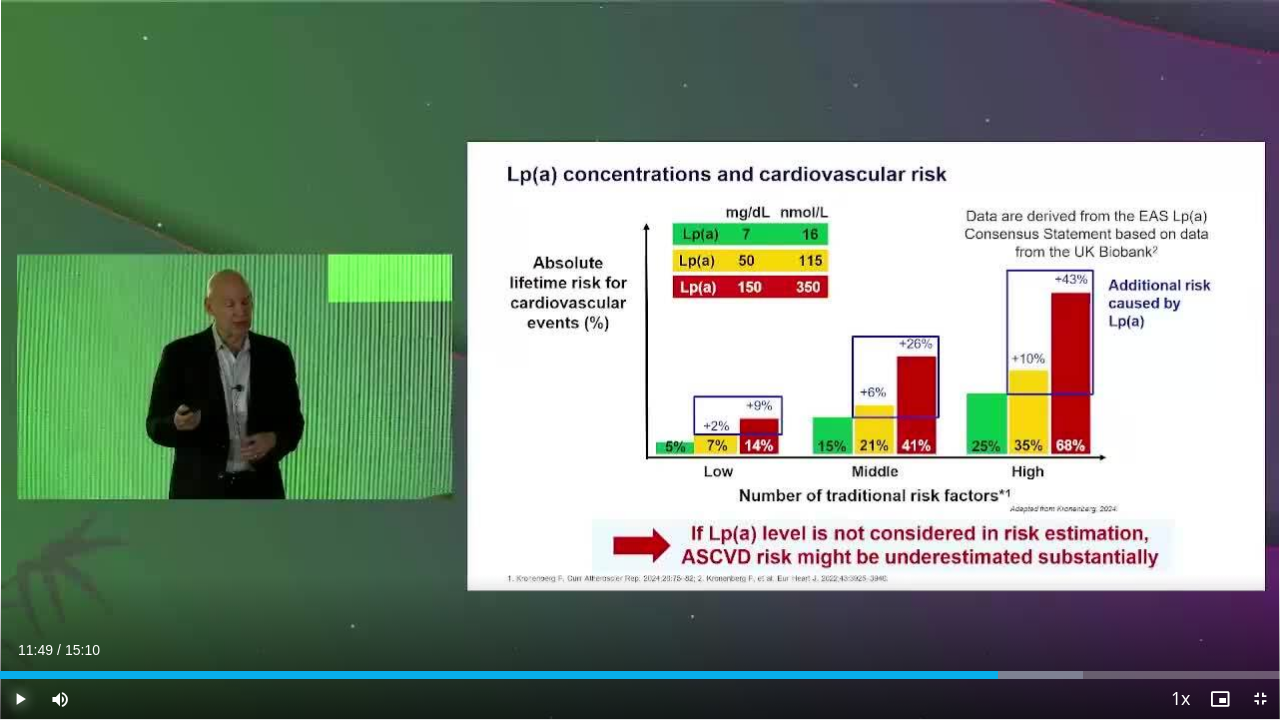 click at bounding box center [20, 699] 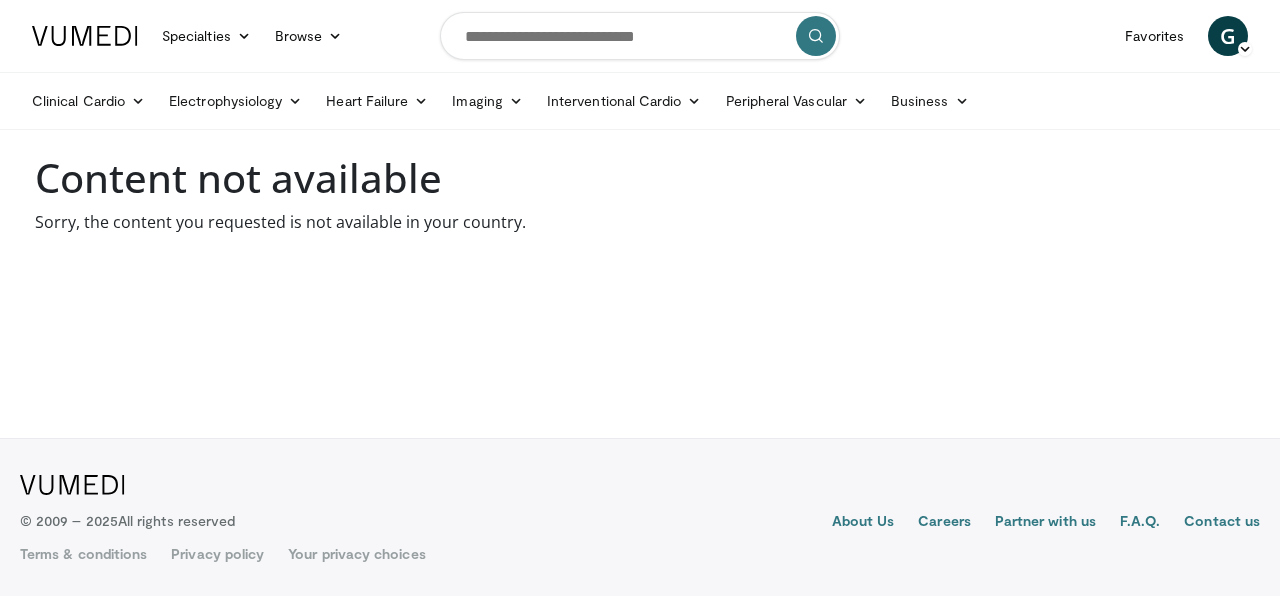 scroll, scrollTop: 0, scrollLeft: 0, axis: both 